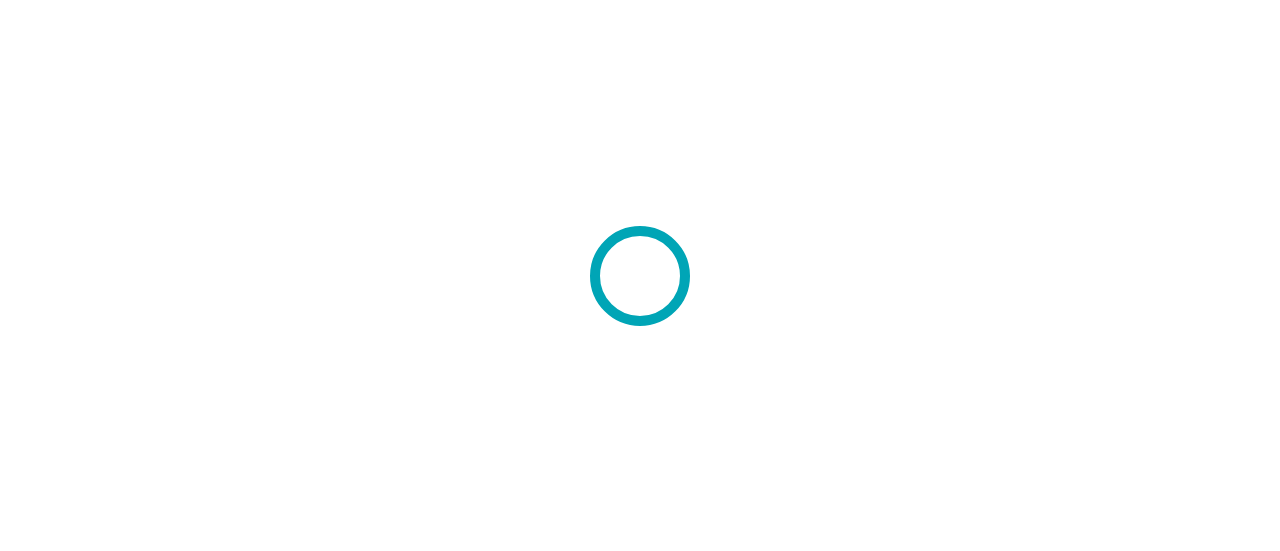 scroll, scrollTop: 0, scrollLeft: 0, axis: both 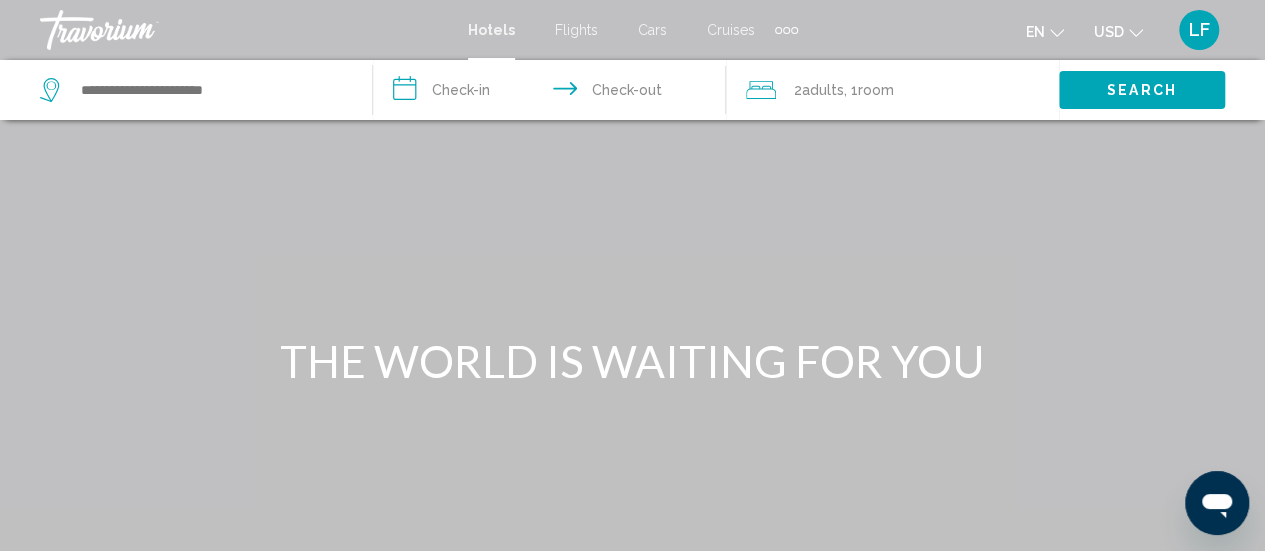 click on "**********" at bounding box center (553, 93) 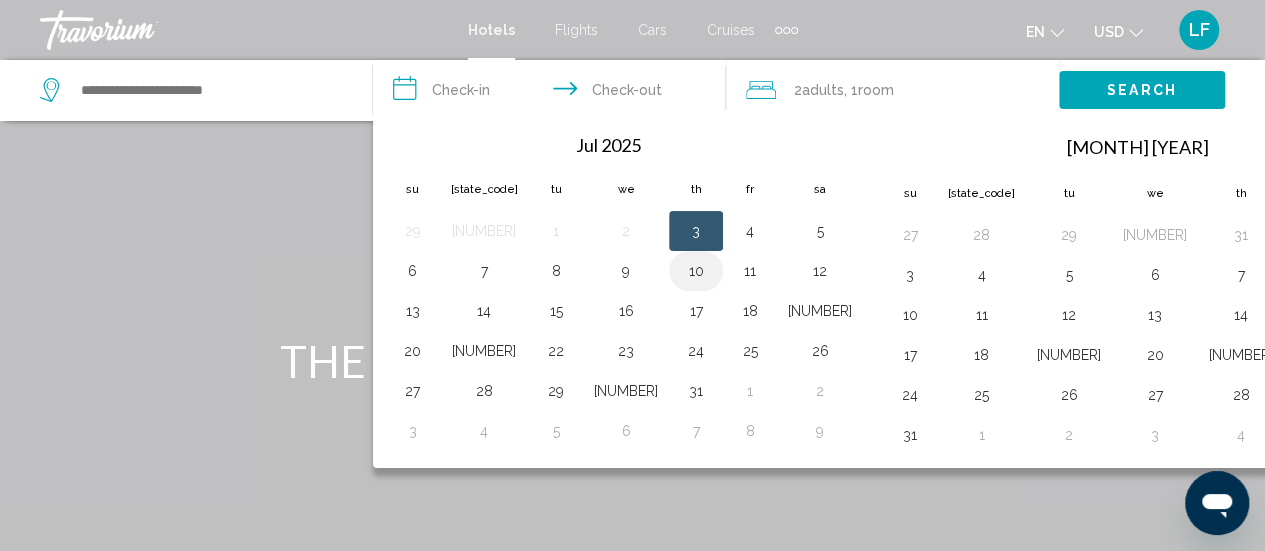 click on "10" at bounding box center [696, 271] 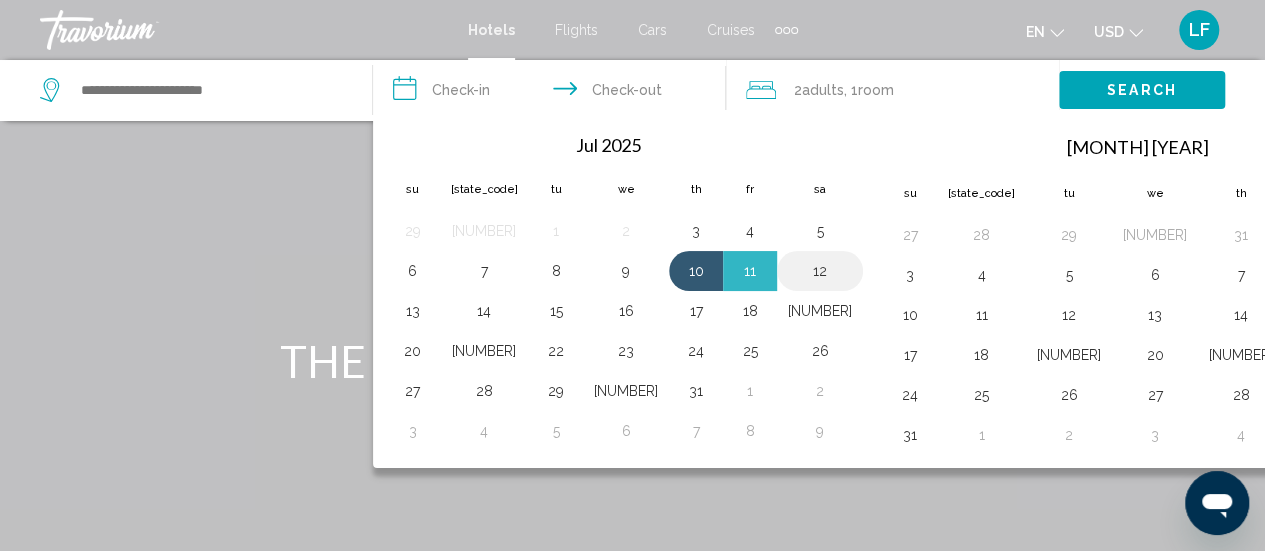 click on "12" at bounding box center [820, 271] 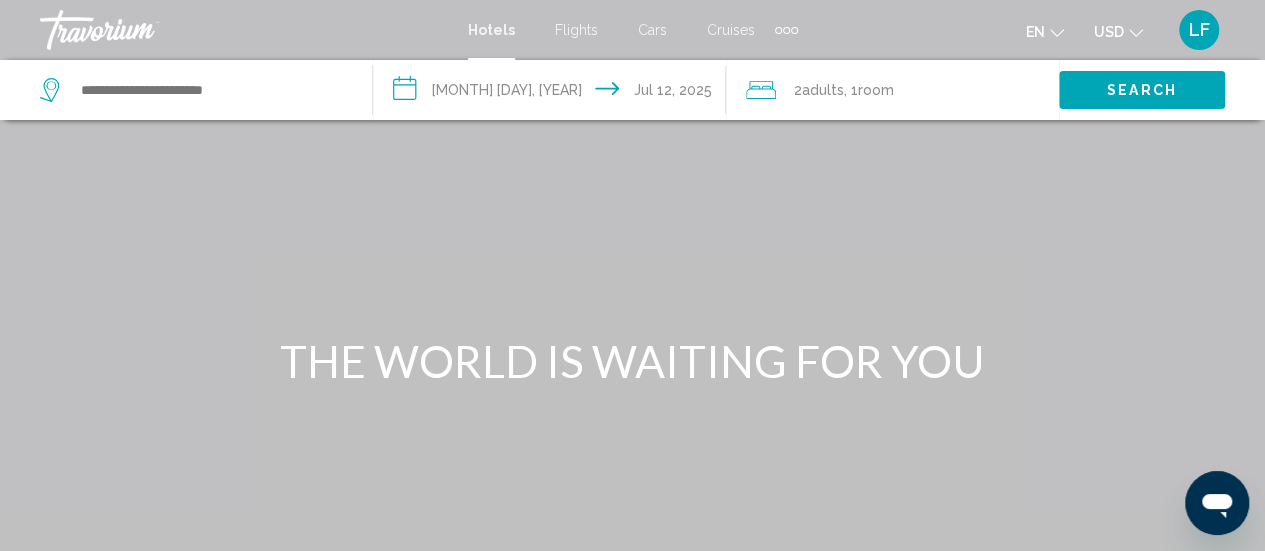 click at bounding box center [196, 90] 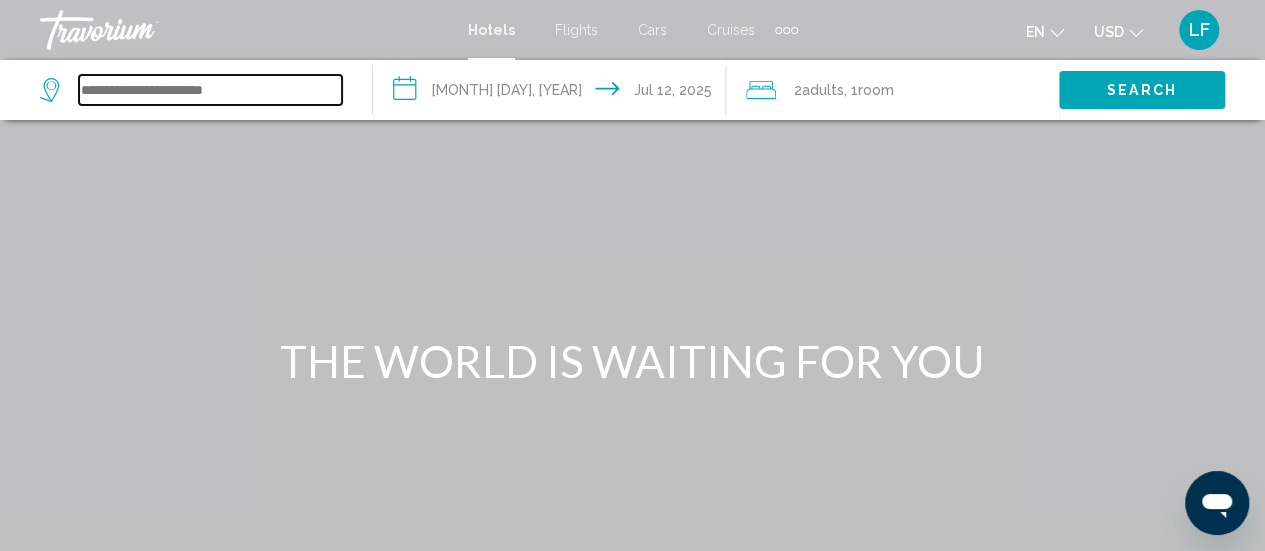 click at bounding box center [210, 90] 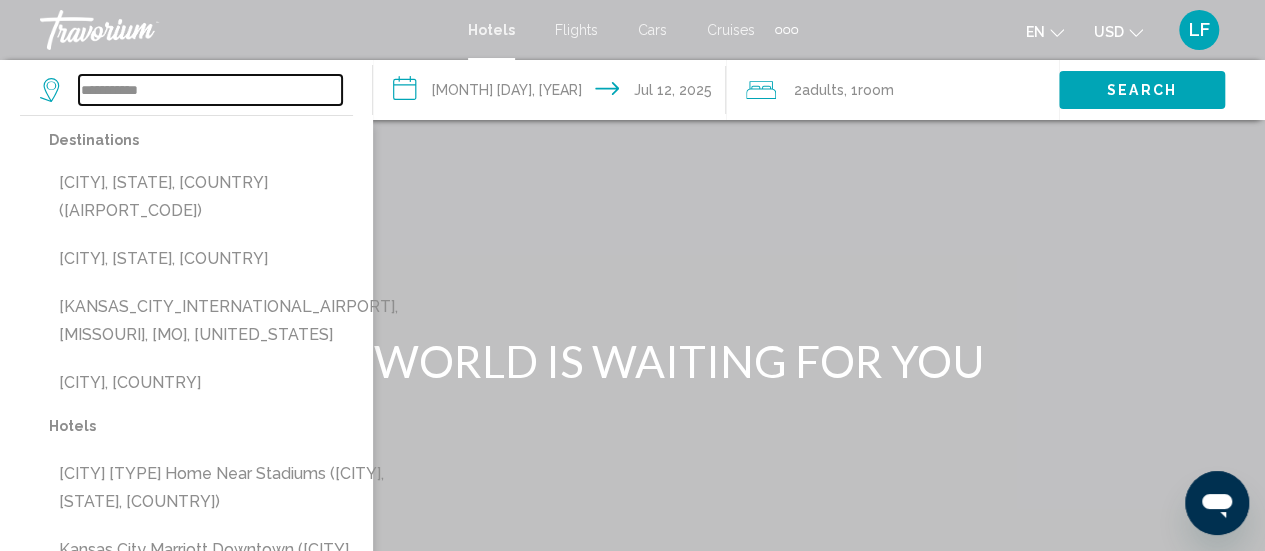 type on "**********" 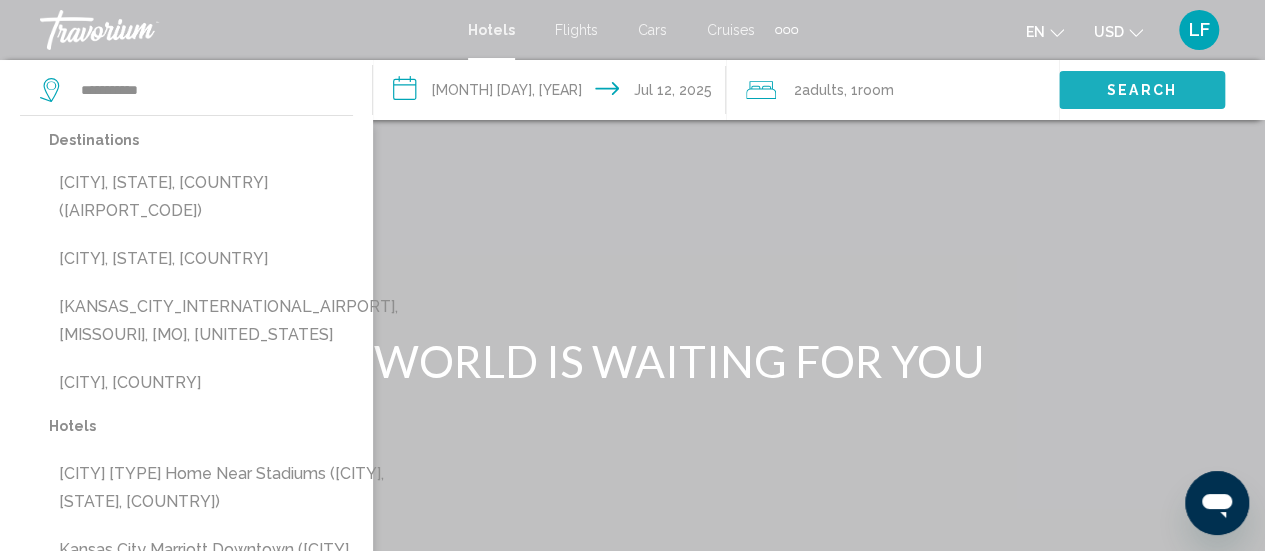 click on "Search" at bounding box center (1142, 89) 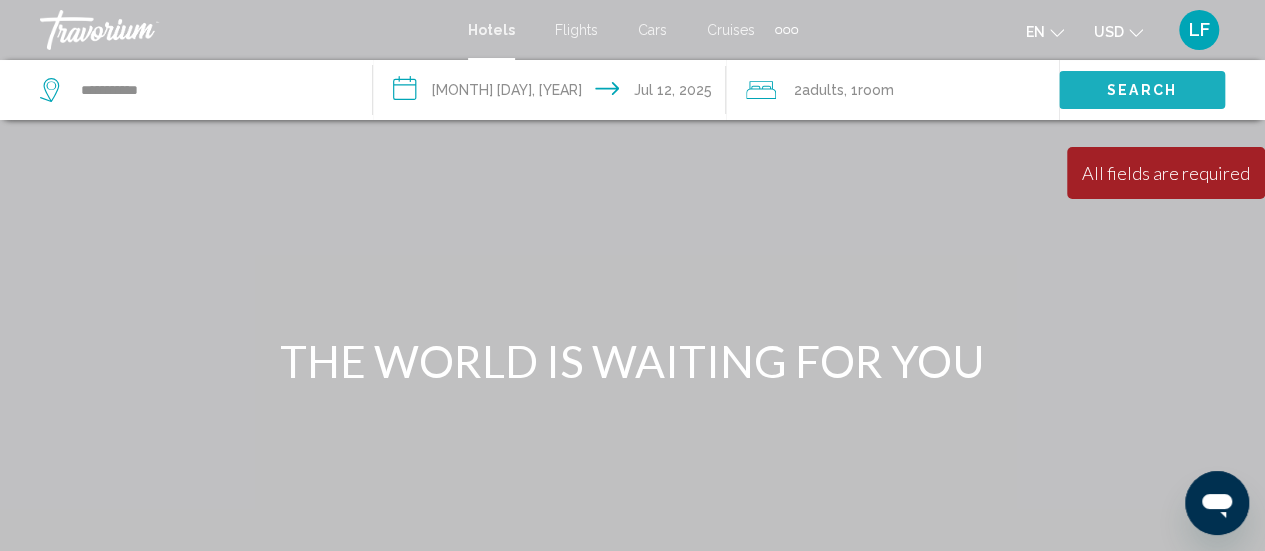click on "Search" at bounding box center (1142, 89) 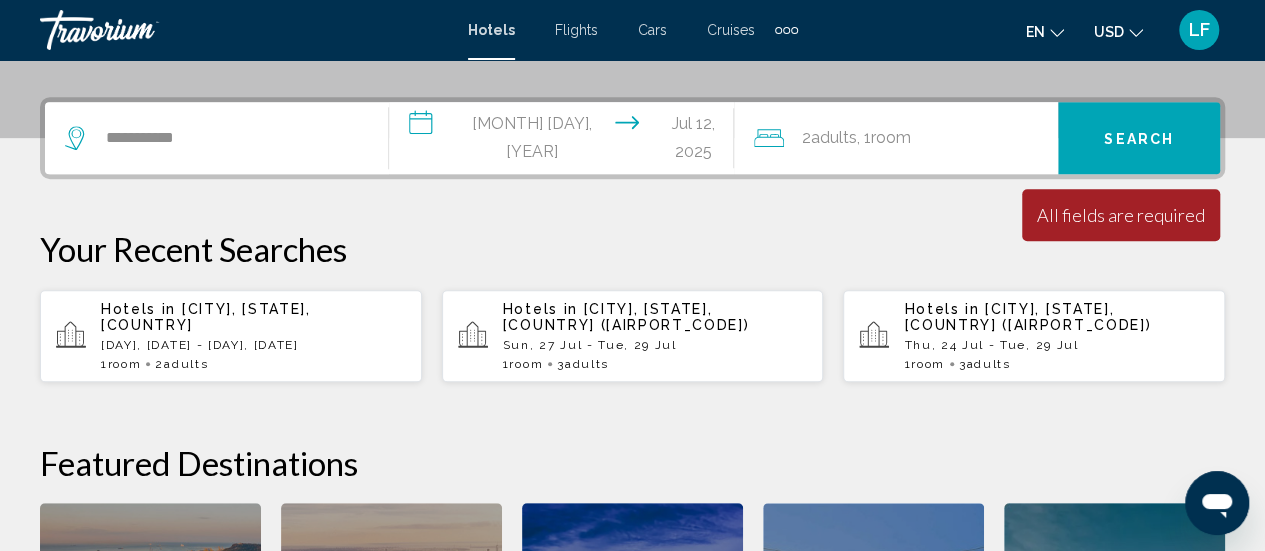 scroll, scrollTop: 352, scrollLeft: 0, axis: vertical 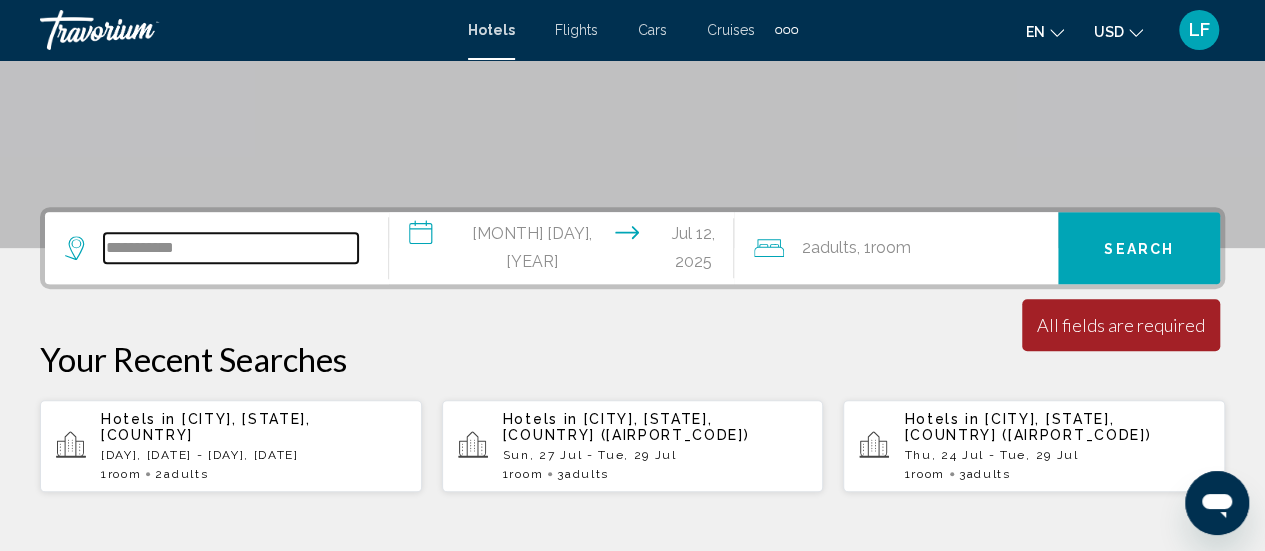 click on "**********" at bounding box center [231, 248] 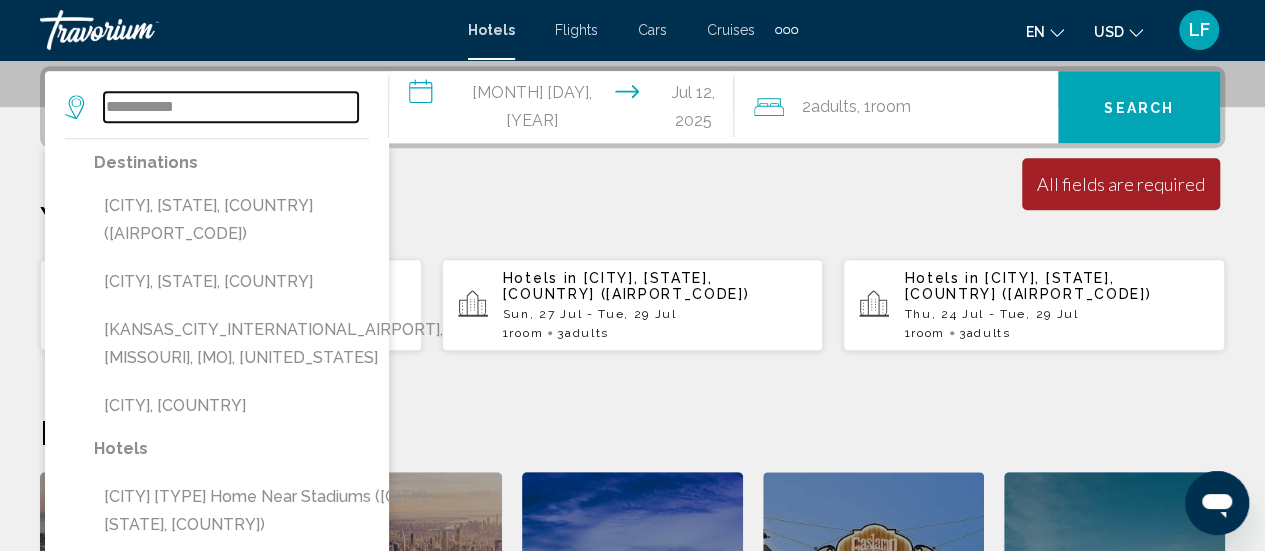 scroll, scrollTop: 494, scrollLeft: 0, axis: vertical 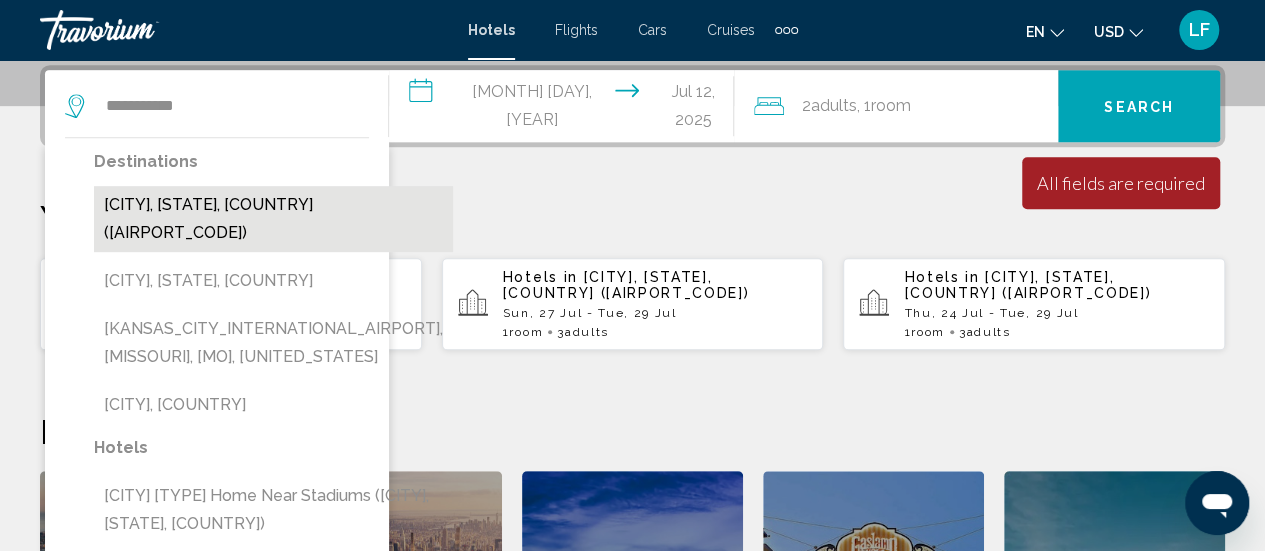 click on "[CITY], [STATE], [COUNTRY] ([AIRPORT_CODE])" at bounding box center [273, 219] 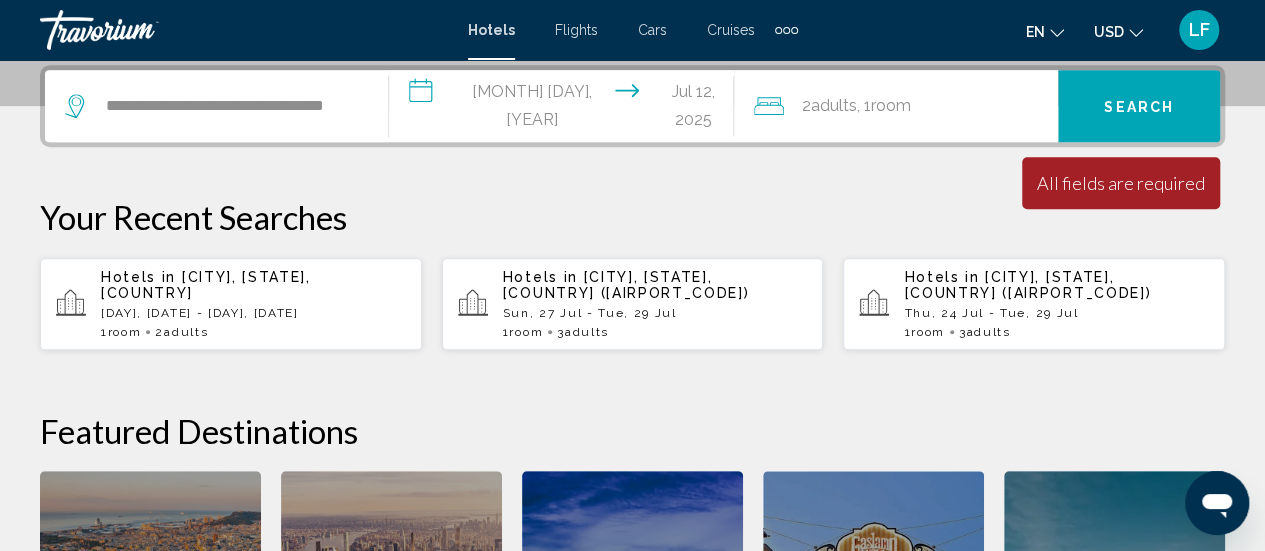 click on "Search" at bounding box center [1139, 107] 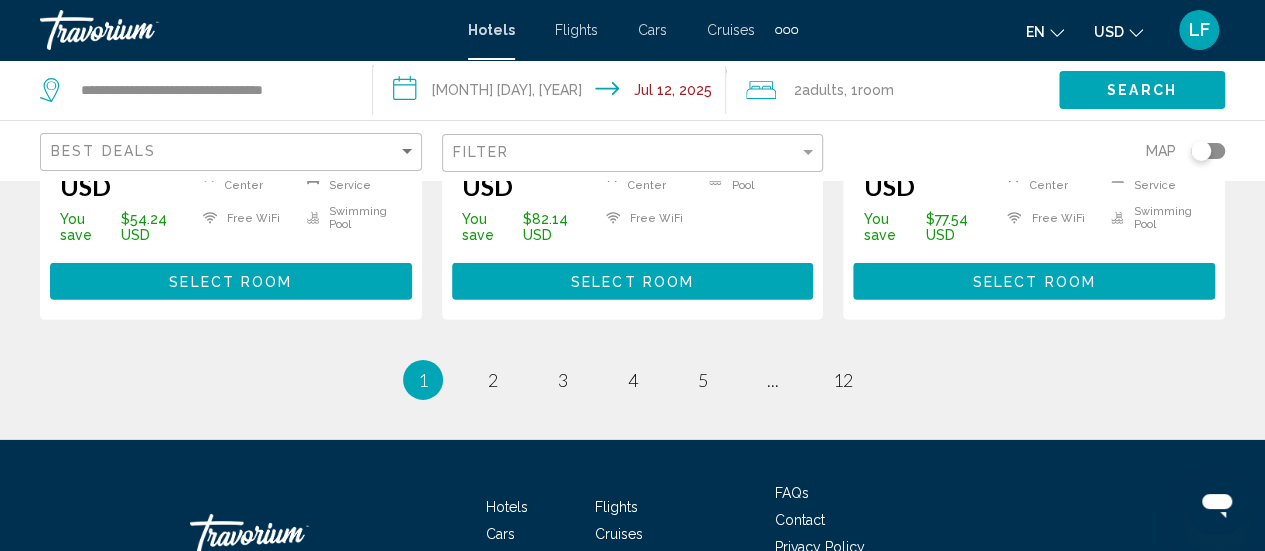 scroll, scrollTop: 2998, scrollLeft: 0, axis: vertical 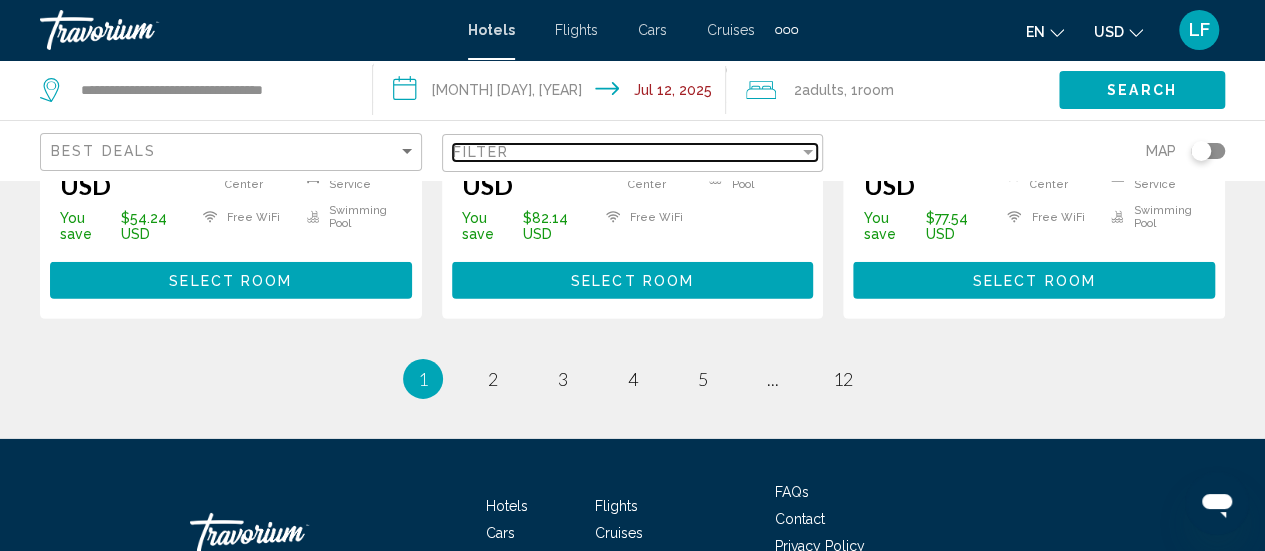 click at bounding box center [808, 152] 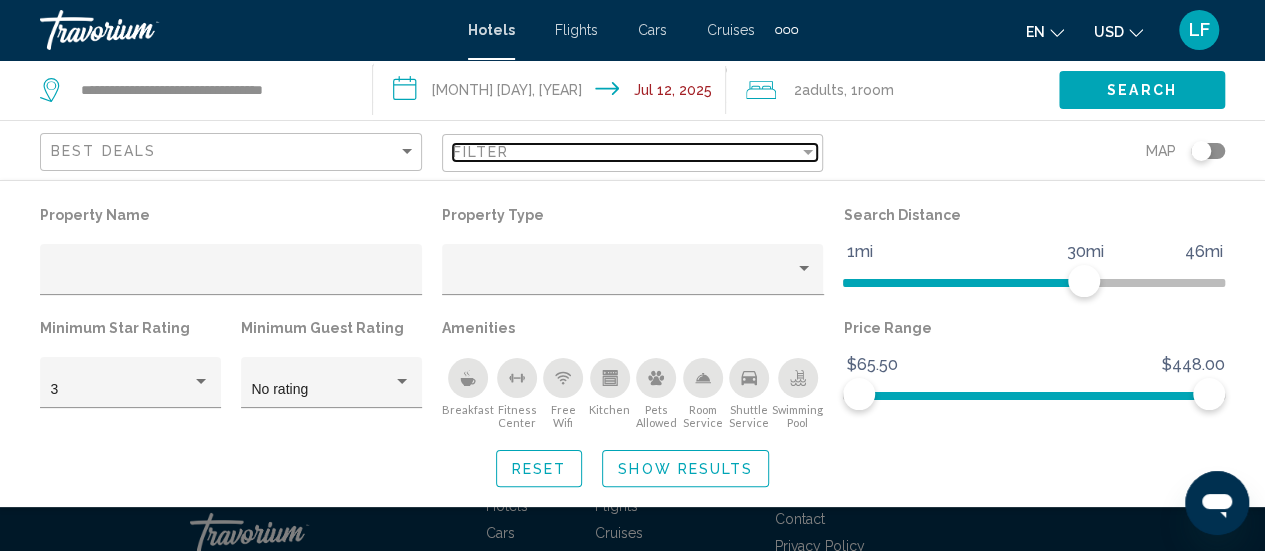 click at bounding box center [808, 152] 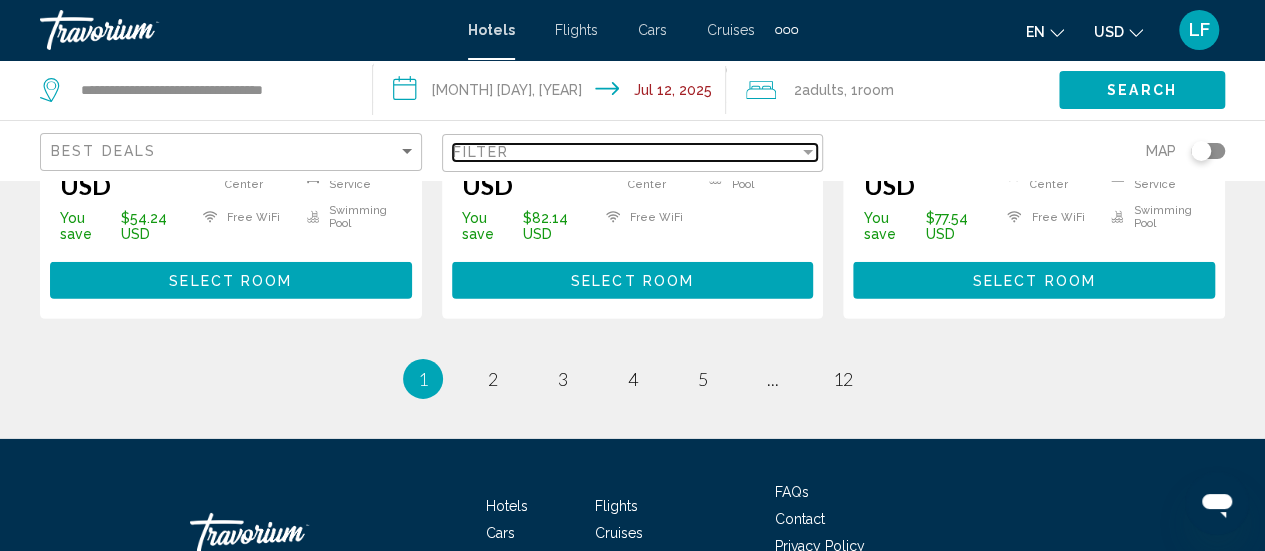 click at bounding box center [808, 152] 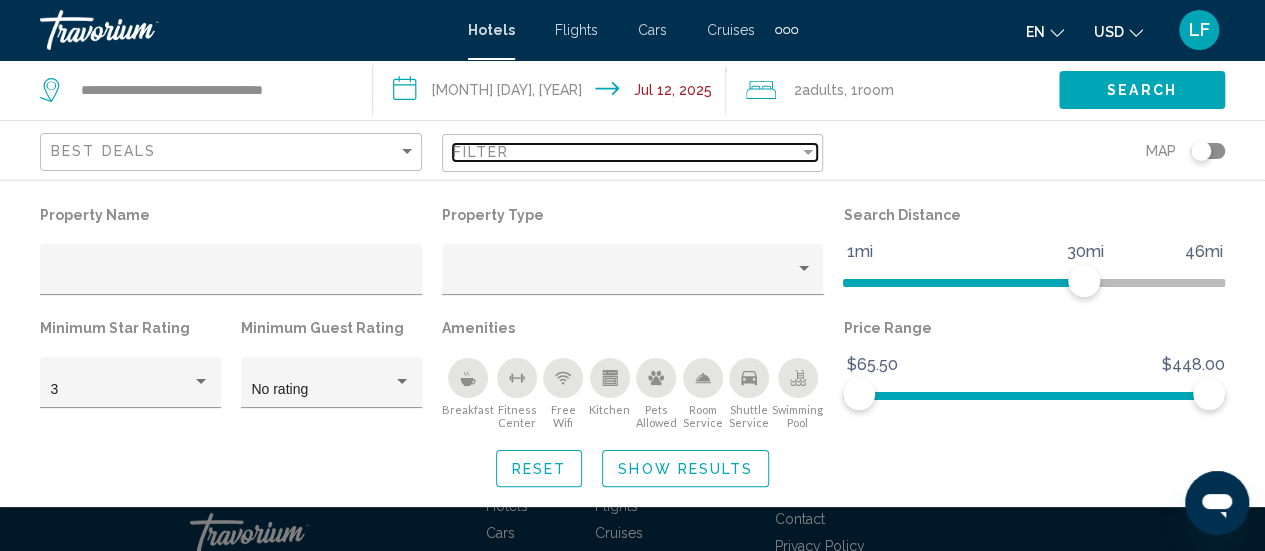 click on "Filter" at bounding box center (626, 152) 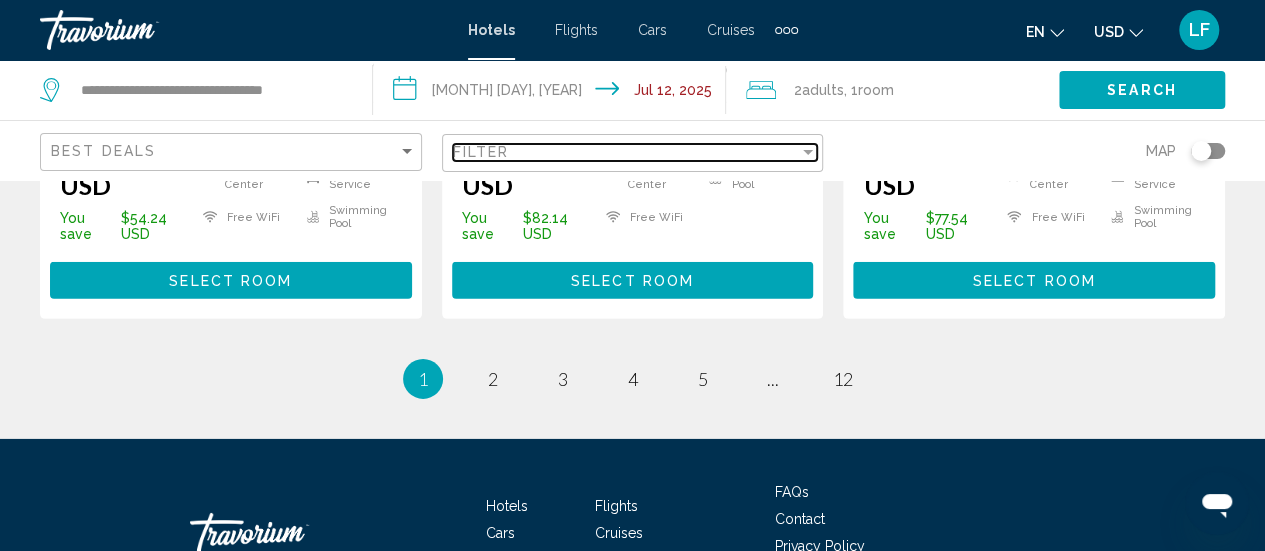 click on "Filter" at bounding box center (626, 152) 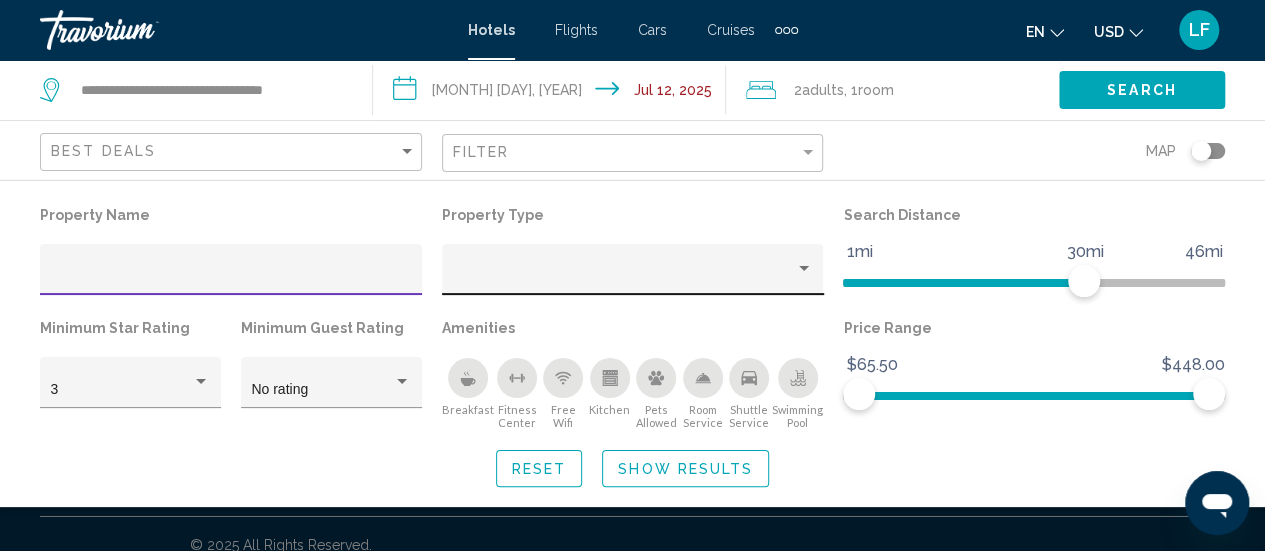 scroll, scrollTop: 3110, scrollLeft: 0, axis: vertical 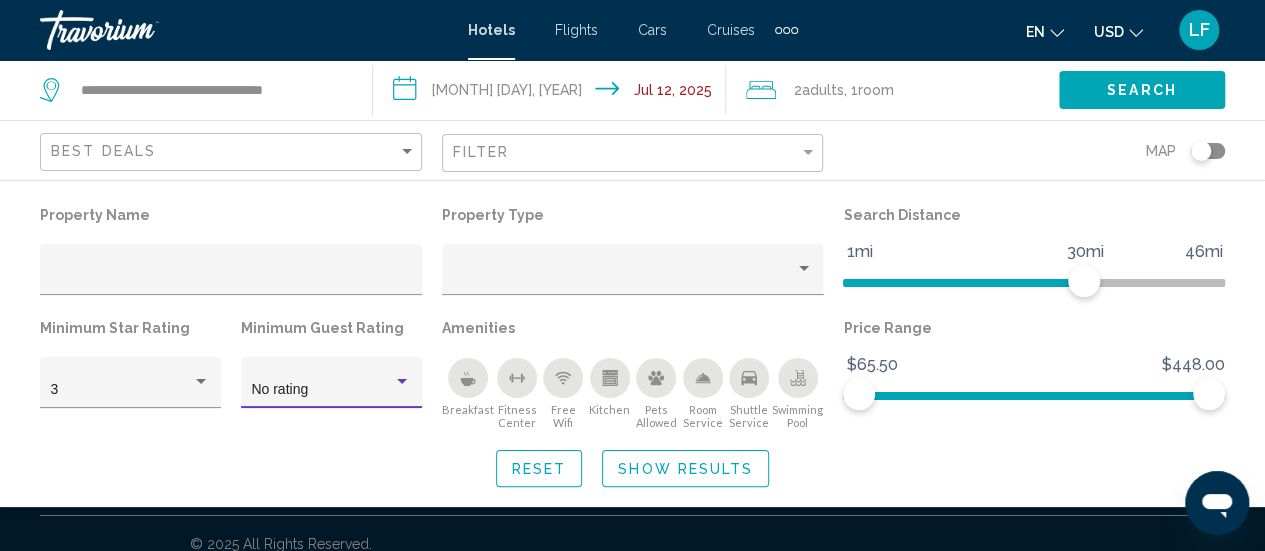 click at bounding box center (402, 382) 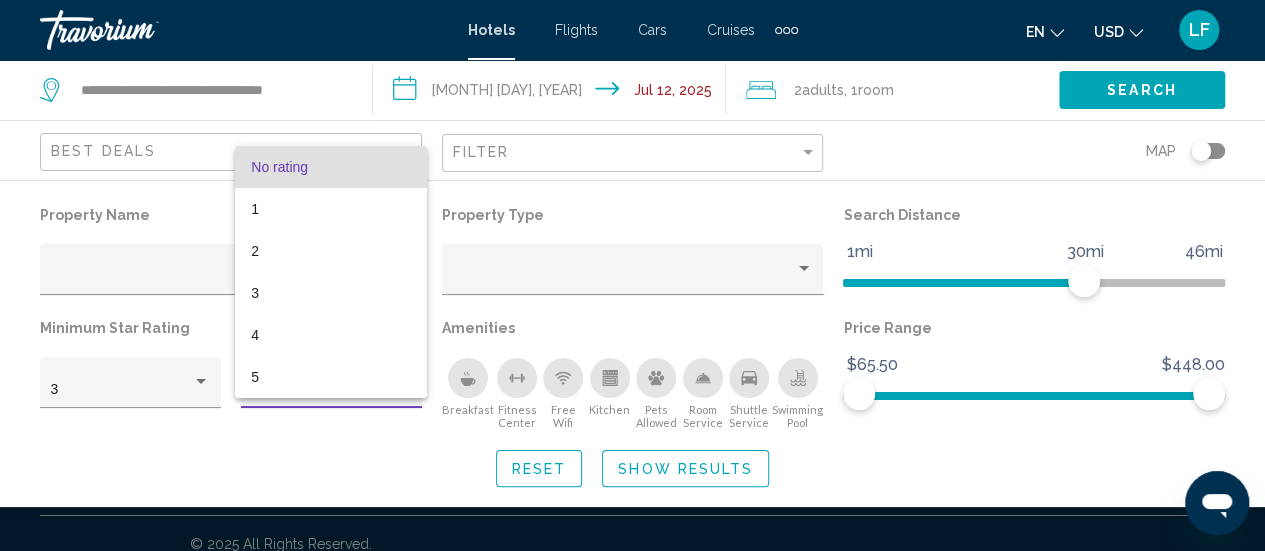 click at bounding box center (632, 275) 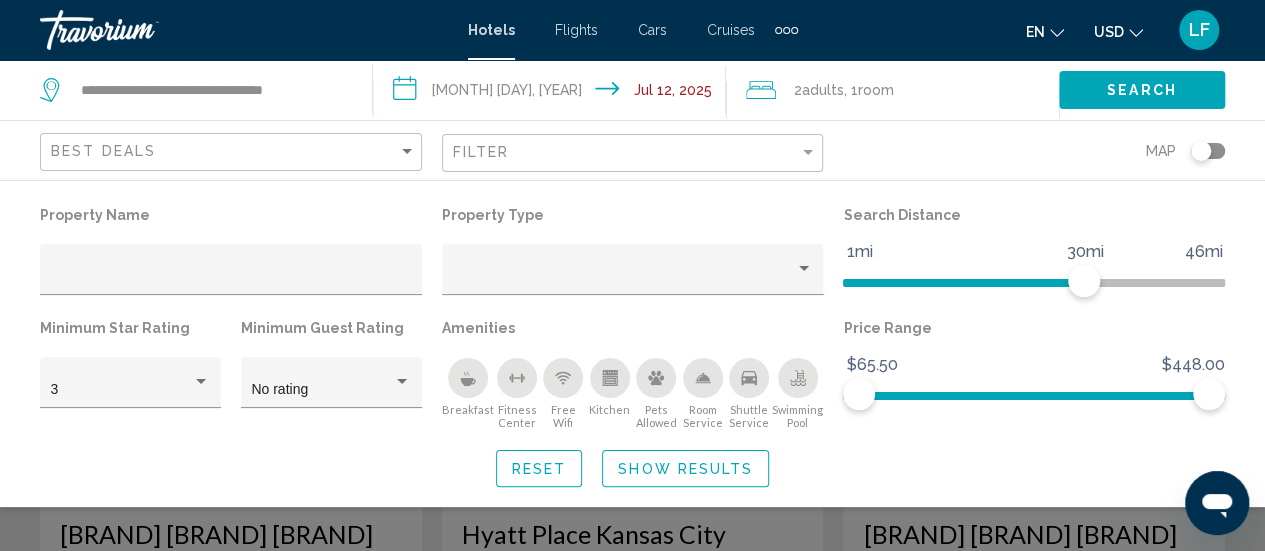 scroll, scrollTop: 2393, scrollLeft: 0, axis: vertical 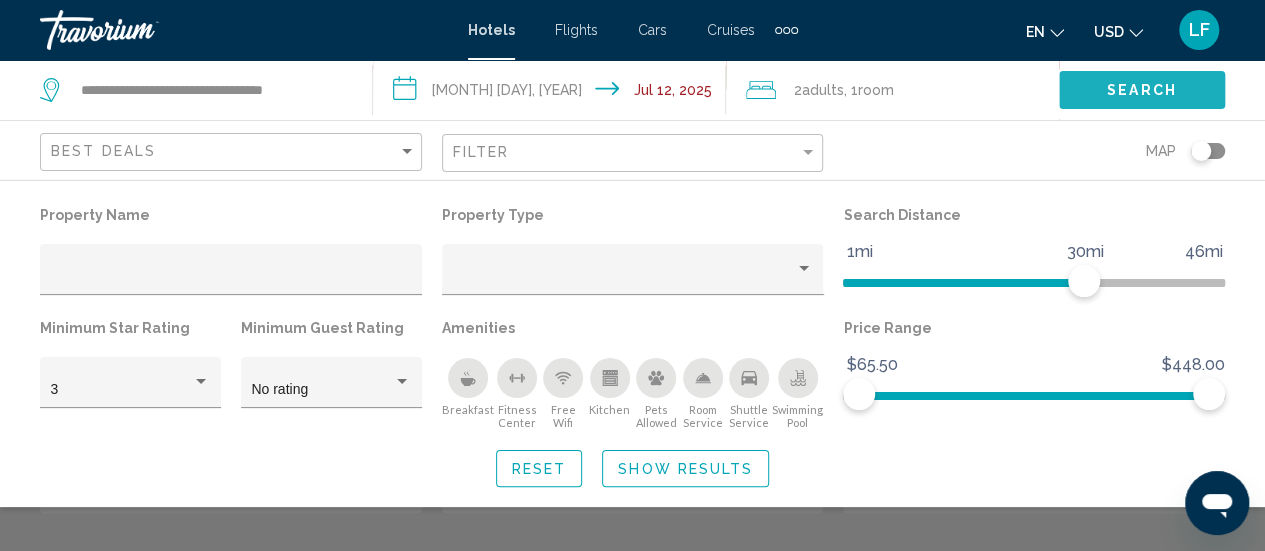 click on "Search" at bounding box center [1142, 89] 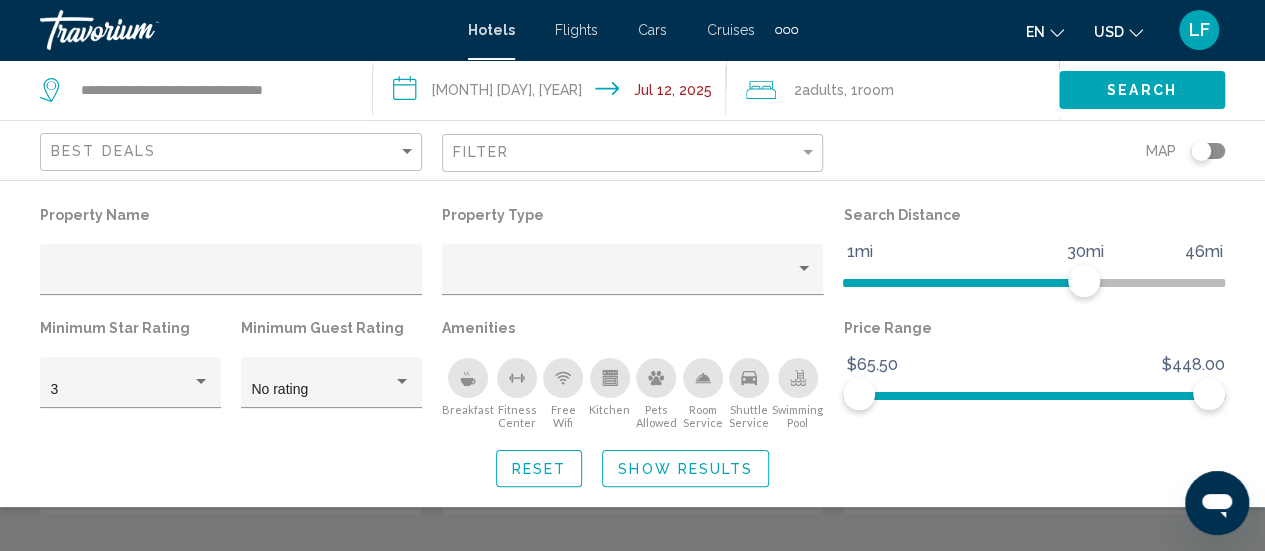 click on "Show Results" at bounding box center [685, 469] 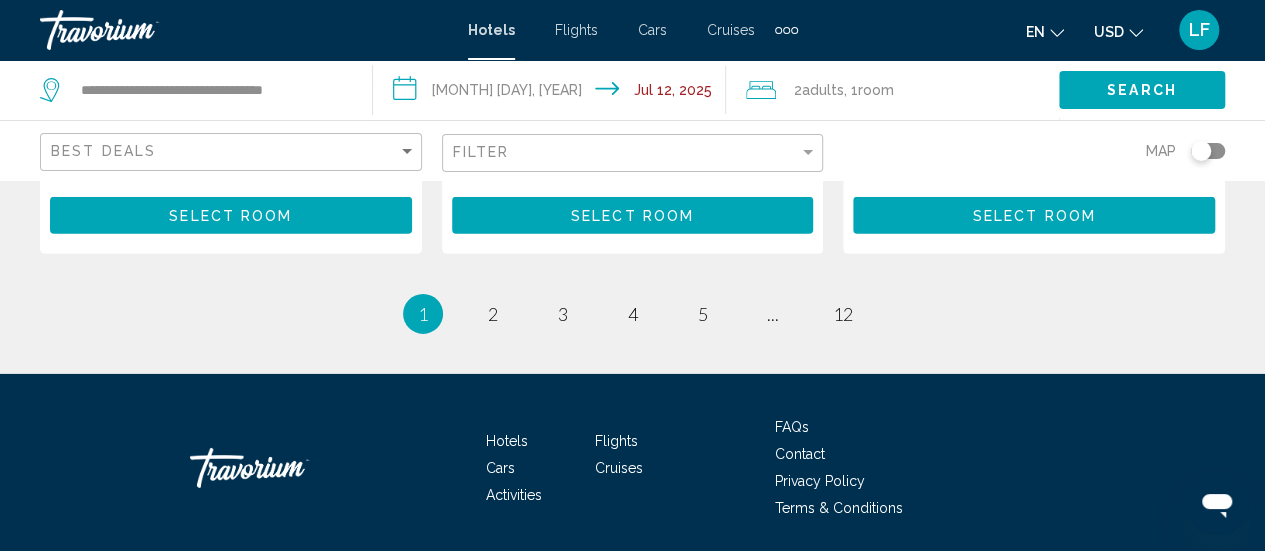 scroll, scrollTop: 3067, scrollLeft: 0, axis: vertical 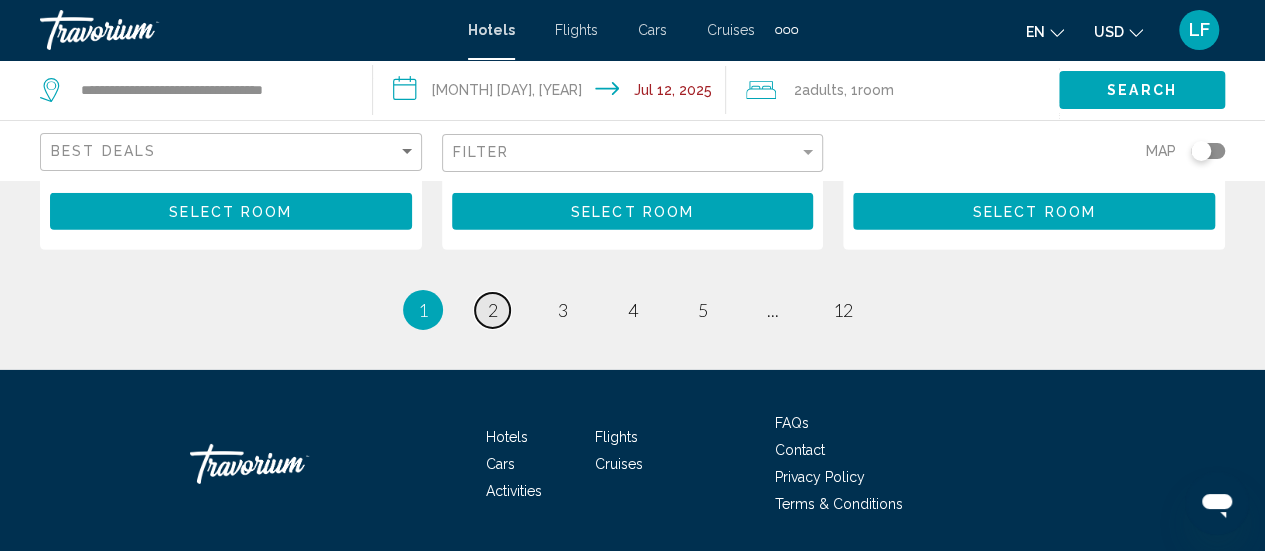 click on "2" at bounding box center (493, 310) 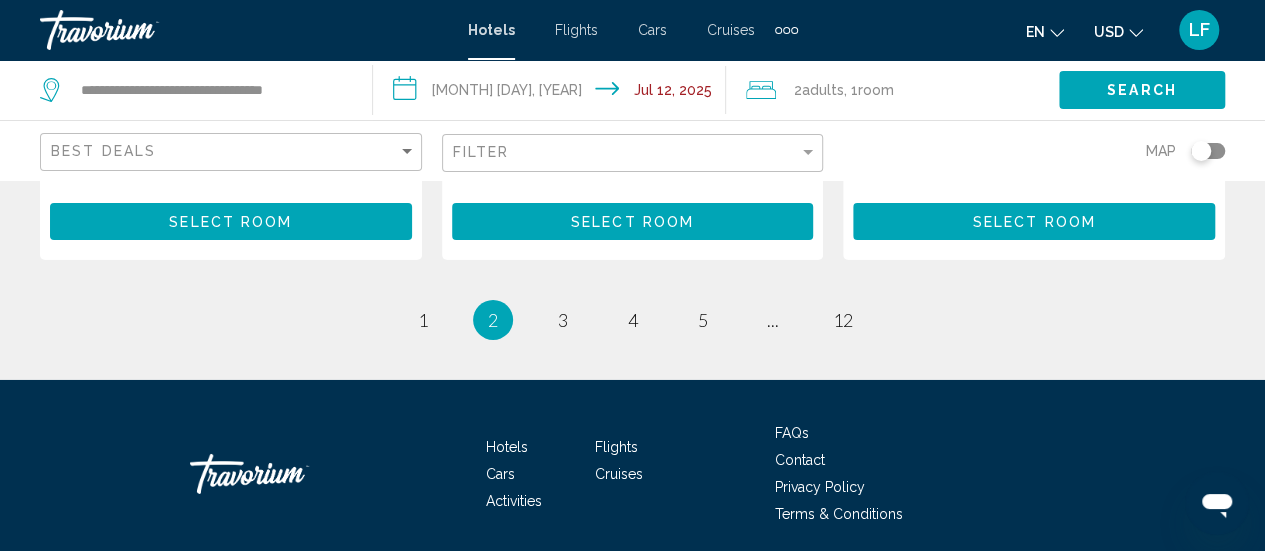 scroll, scrollTop: 3192, scrollLeft: 0, axis: vertical 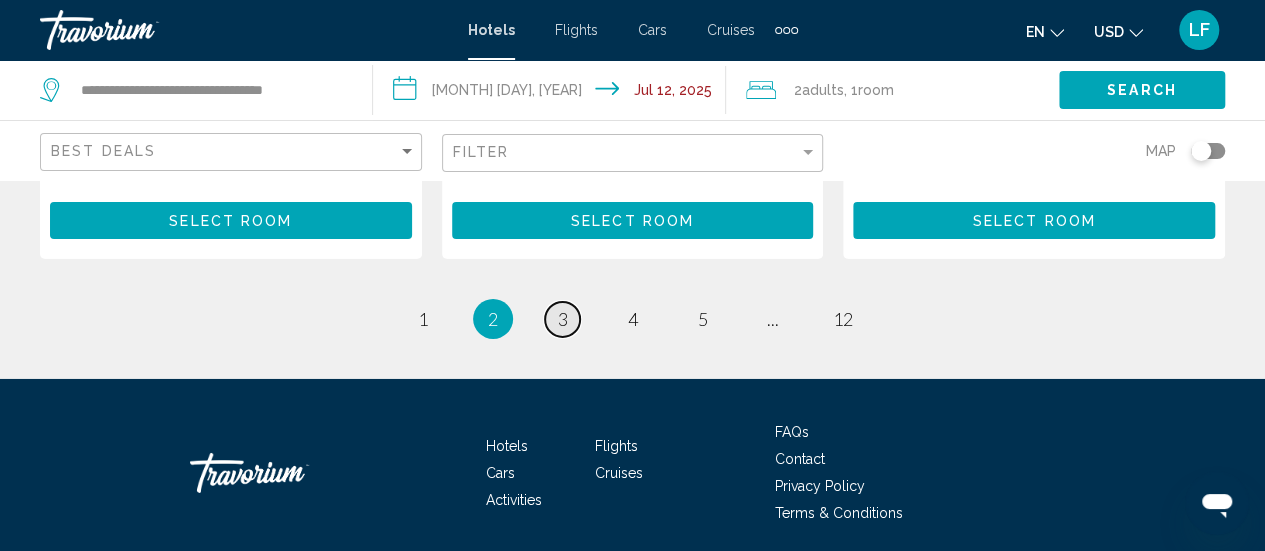 click on "3" at bounding box center (423, 319) 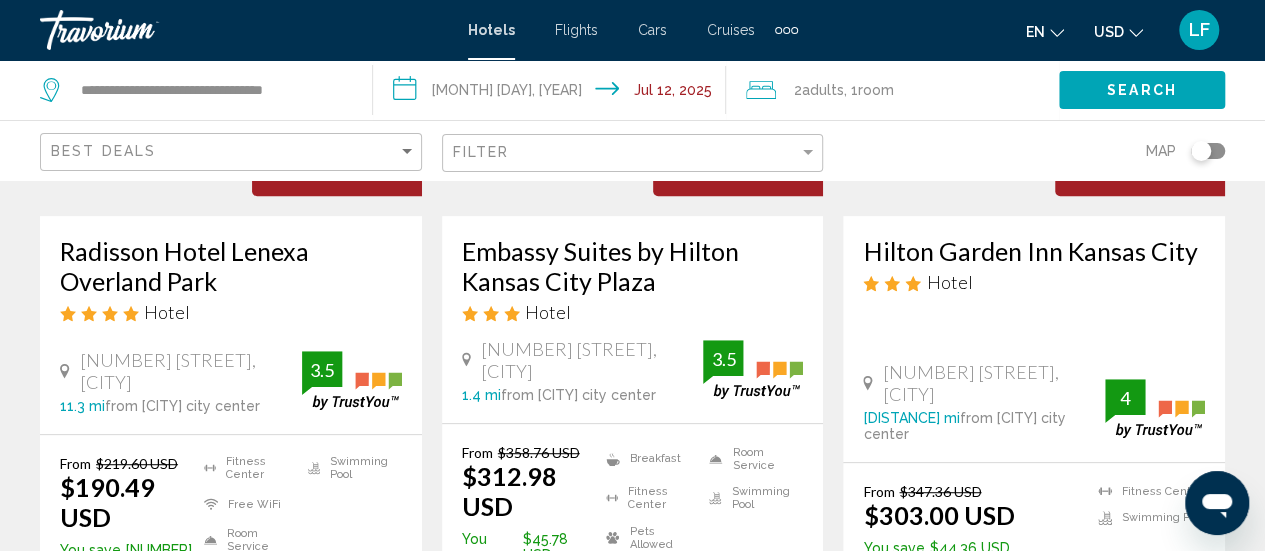 scroll, scrollTop: 353, scrollLeft: 0, axis: vertical 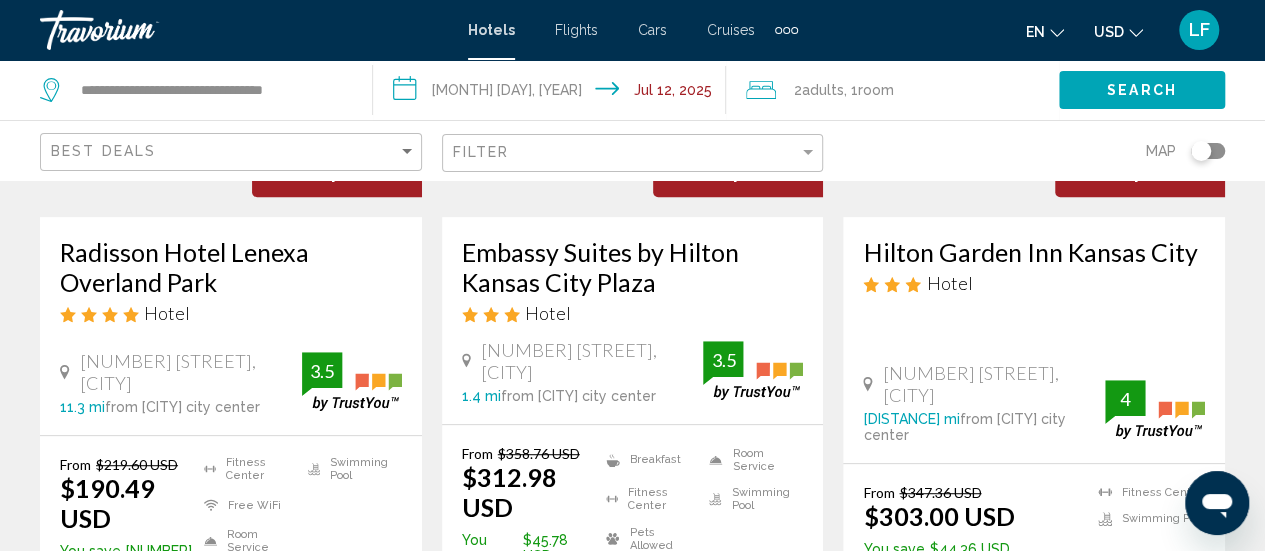 click on "Radisson Hotel Lenexa Overland Park" at bounding box center (231, 267) 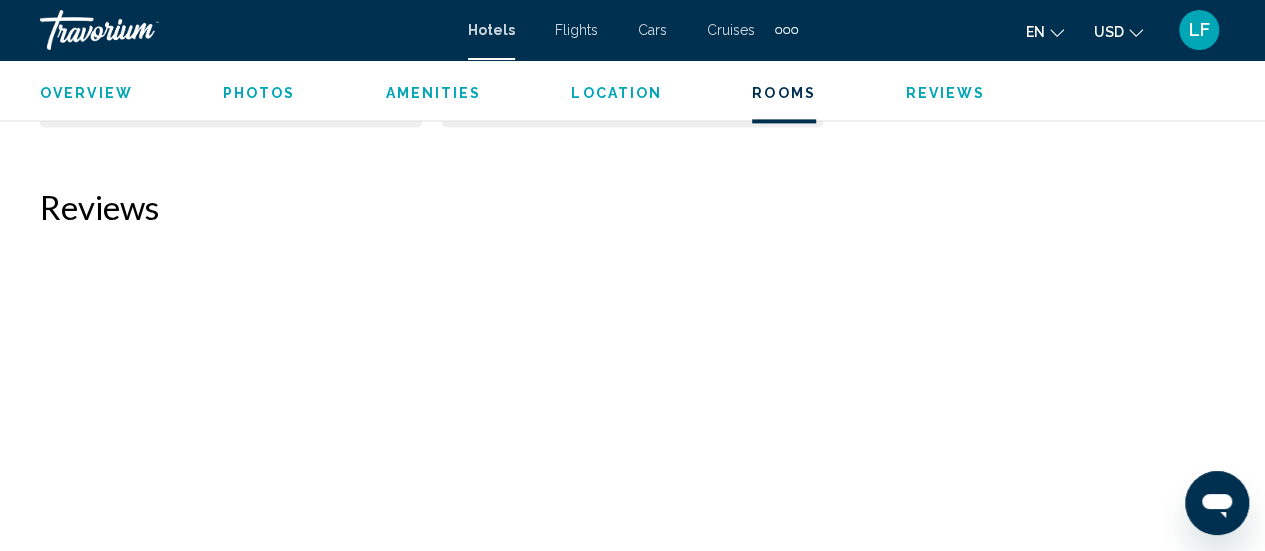 scroll, scrollTop: 5115, scrollLeft: 0, axis: vertical 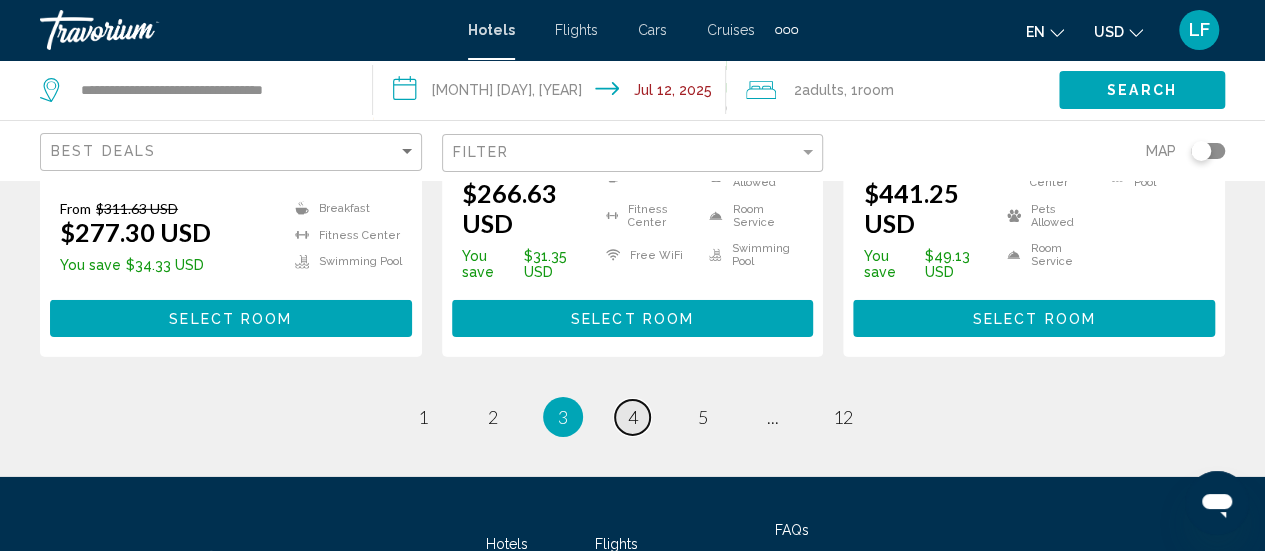 click on "4" at bounding box center (423, 417) 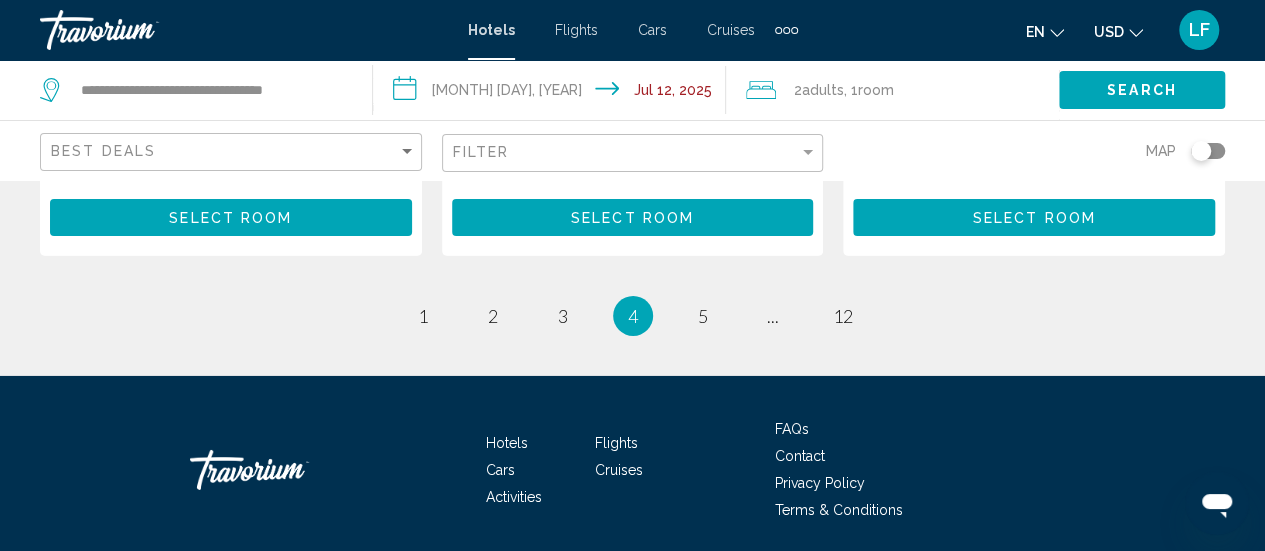 scroll, scrollTop: 3141, scrollLeft: 0, axis: vertical 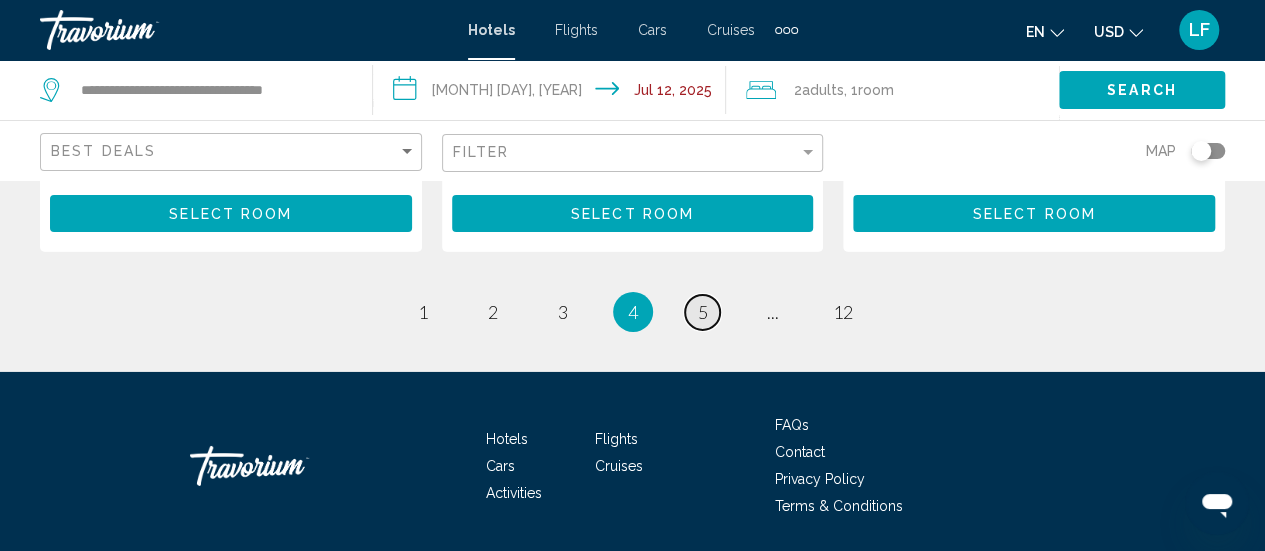 click on "5" at bounding box center [423, 312] 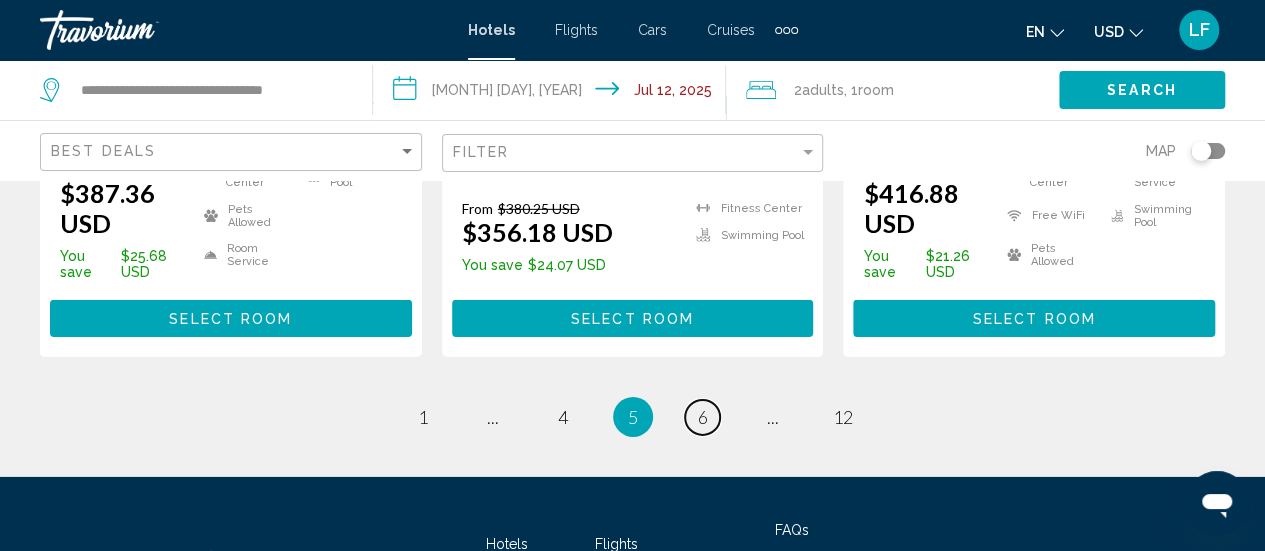scroll, scrollTop: 2998, scrollLeft: 0, axis: vertical 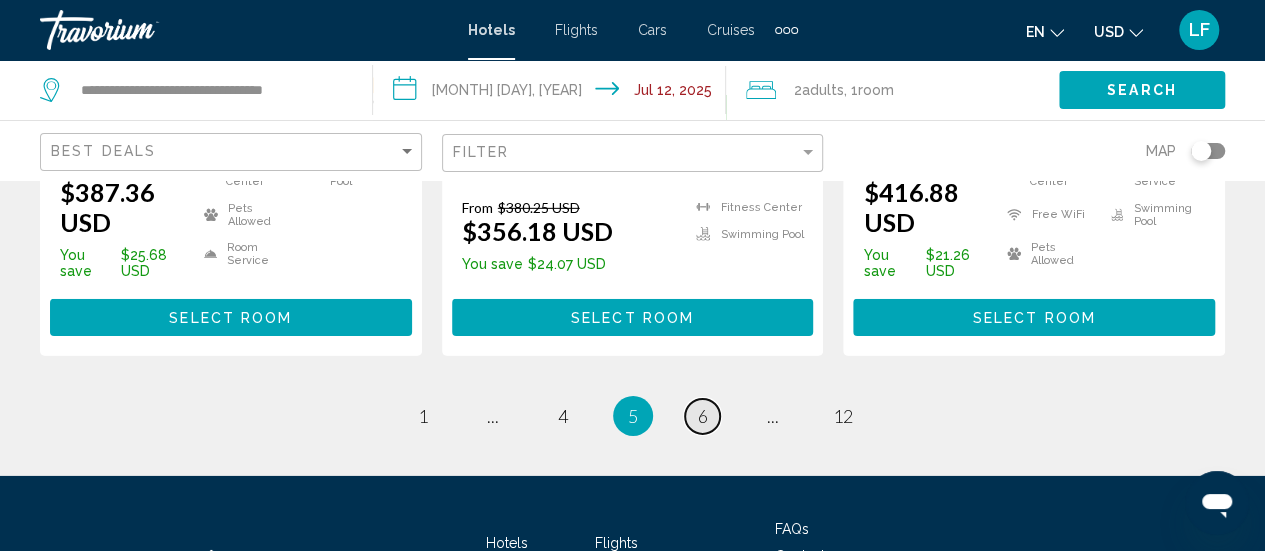 click on "6" at bounding box center (423, 416) 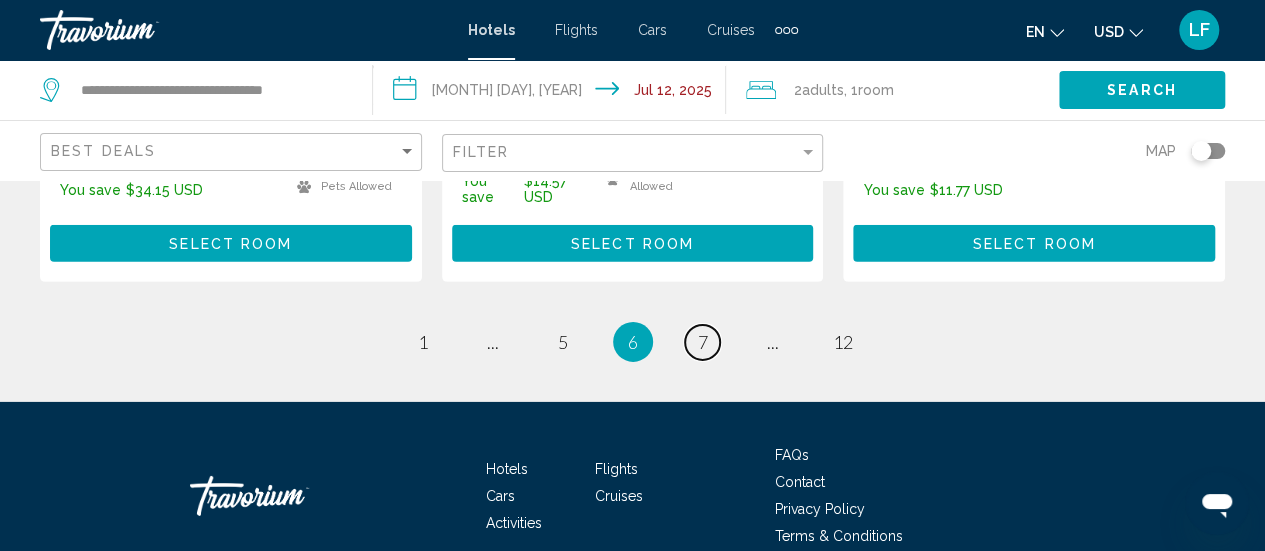 scroll, scrollTop: 3025, scrollLeft: 0, axis: vertical 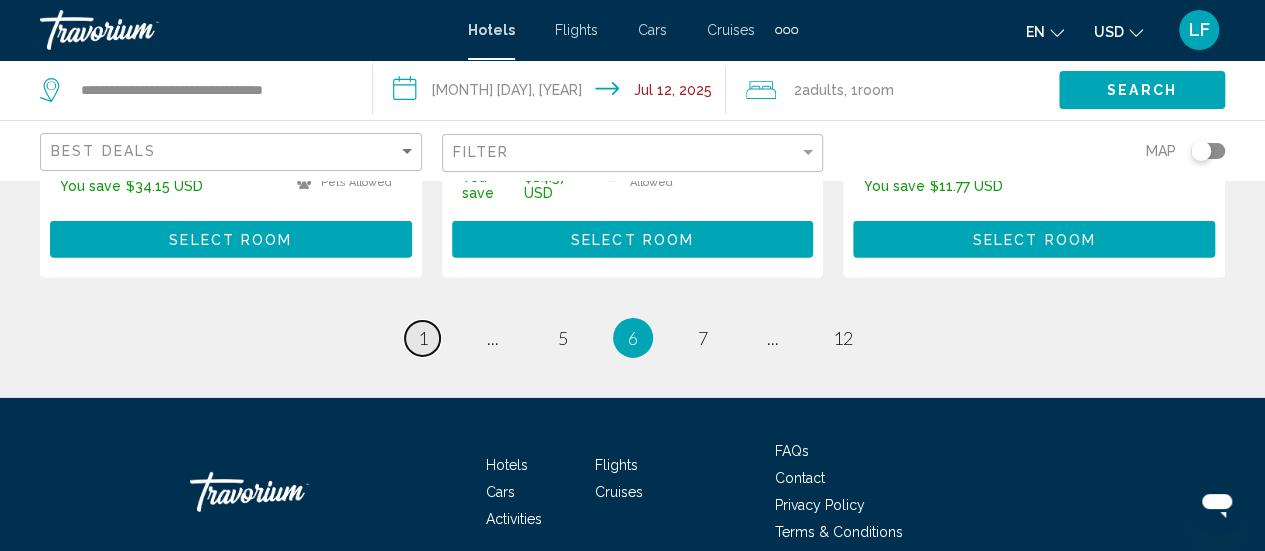click on "page [NUMBER]" at bounding box center [422, 338] 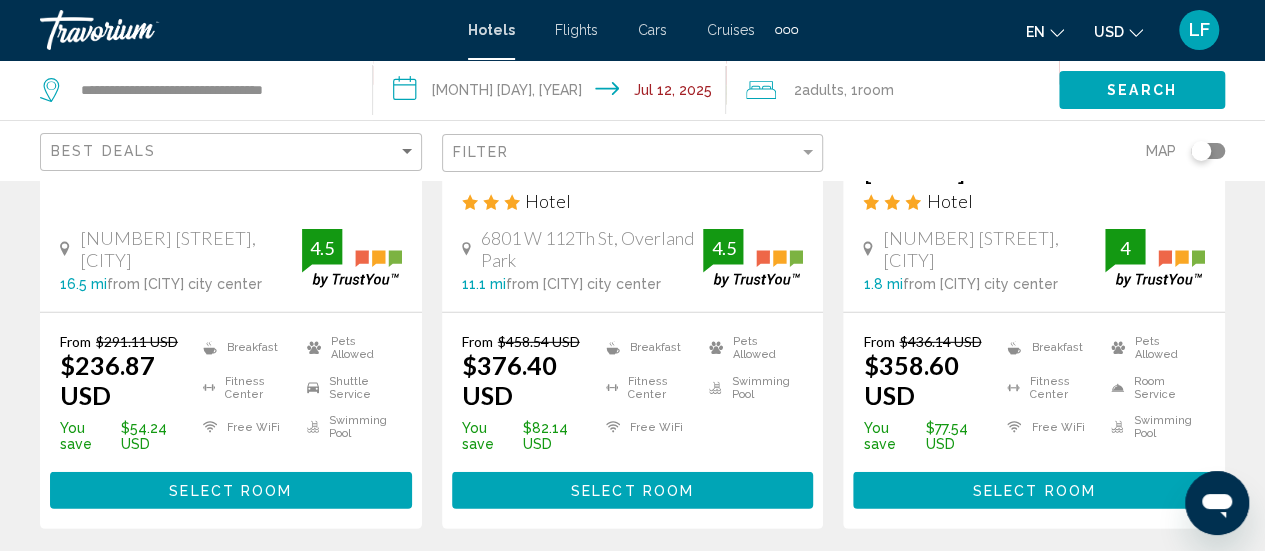 scroll, scrollTop: 2887, scrollLeft: 0, axis: vertical 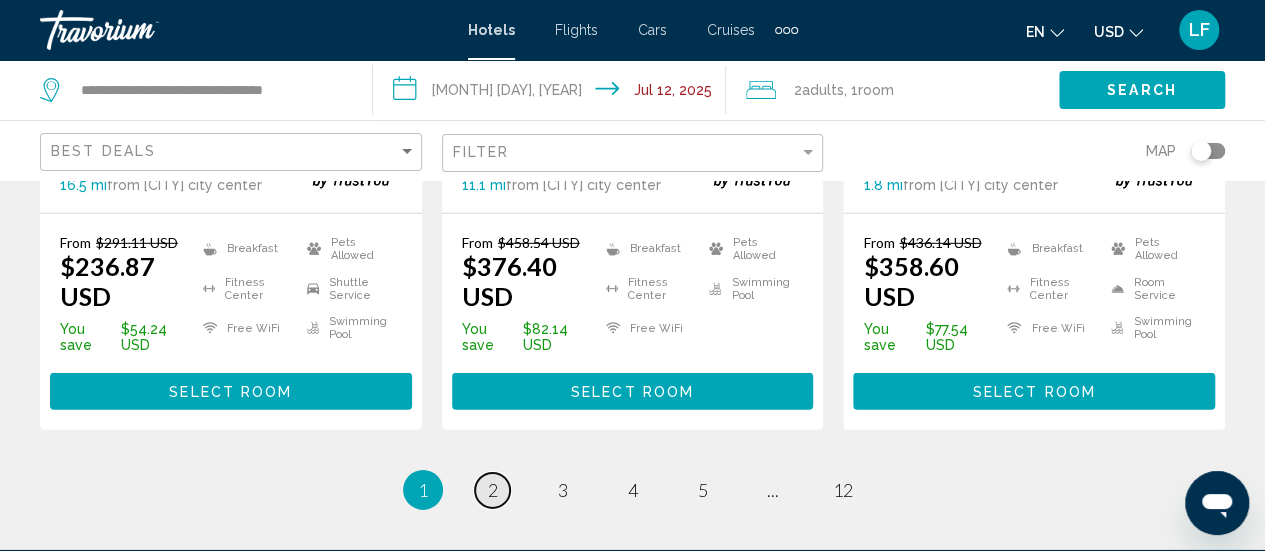 click on "2" at bounding box center [493, 490] 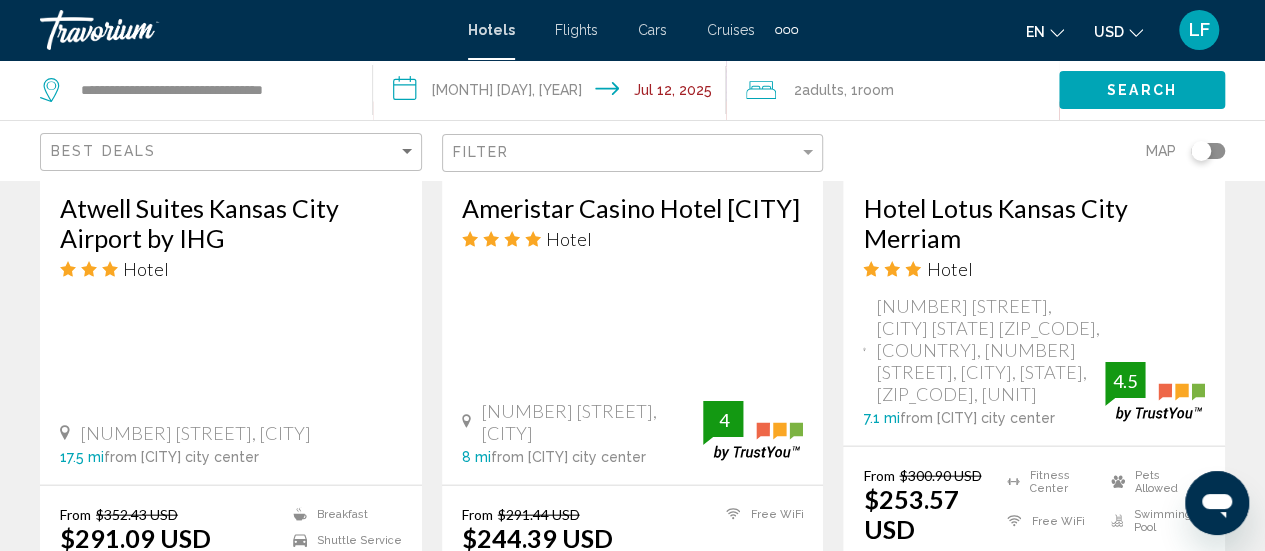 scroll, scrollTop: 1999, scrollLeft: 0, axis: vertical 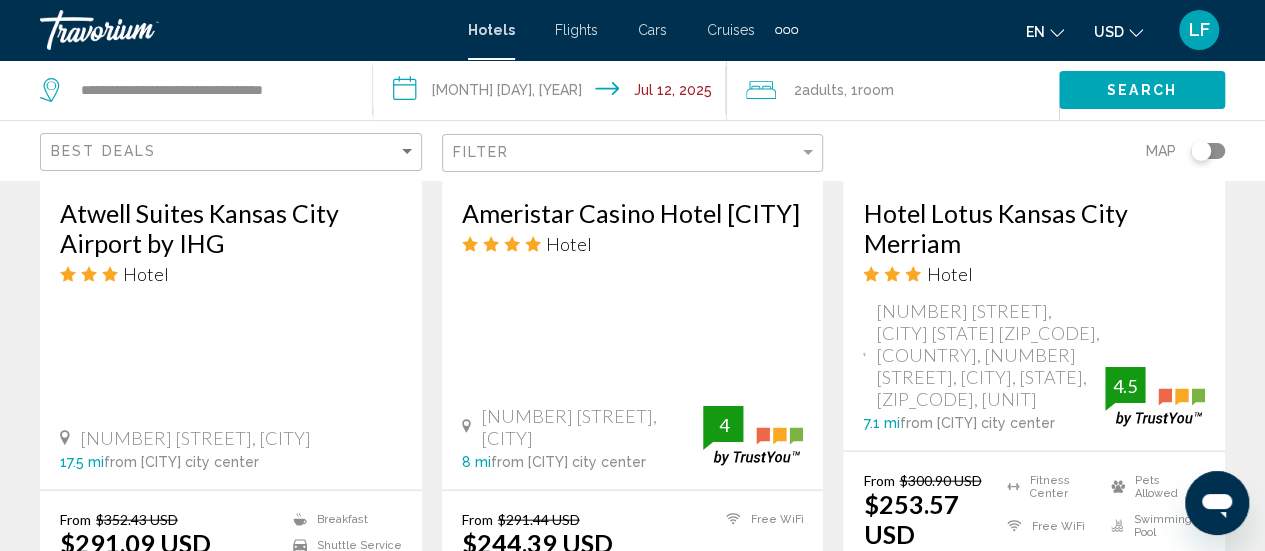 click on "Ameristar Casino Hotel [CITY]" at bounding box center (633, 213) 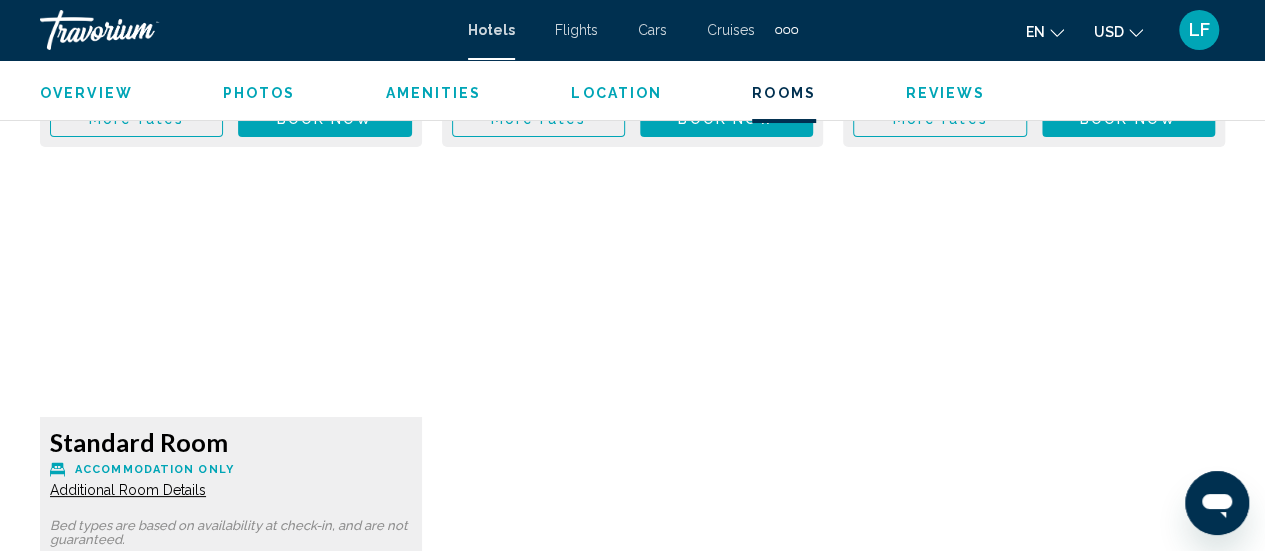 scroll, scrollTop: 3740, scrollLeft: 0, axis: vertical 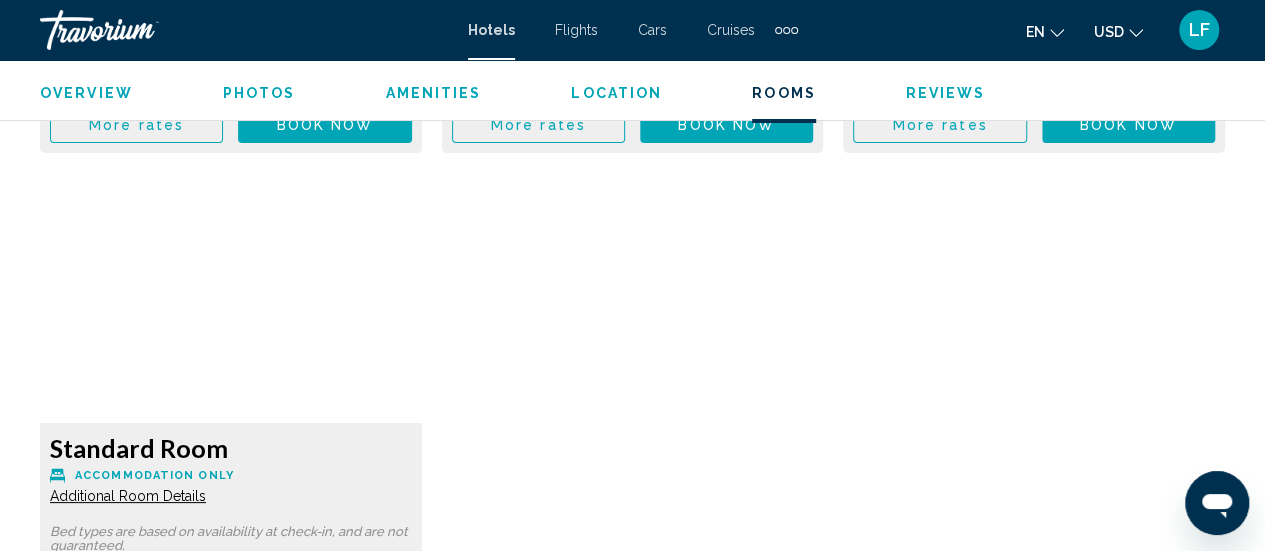 click on "Book now" at bounding box center (325, 125) 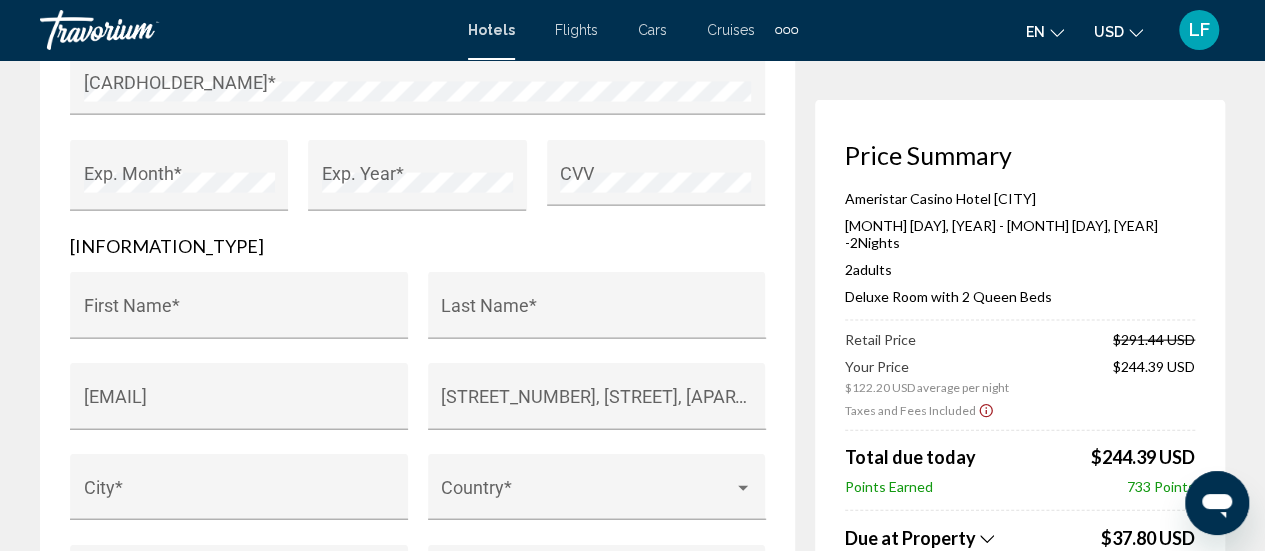 scroll, scrollTop: 2032, scrollLeft: 0, axis: vertical 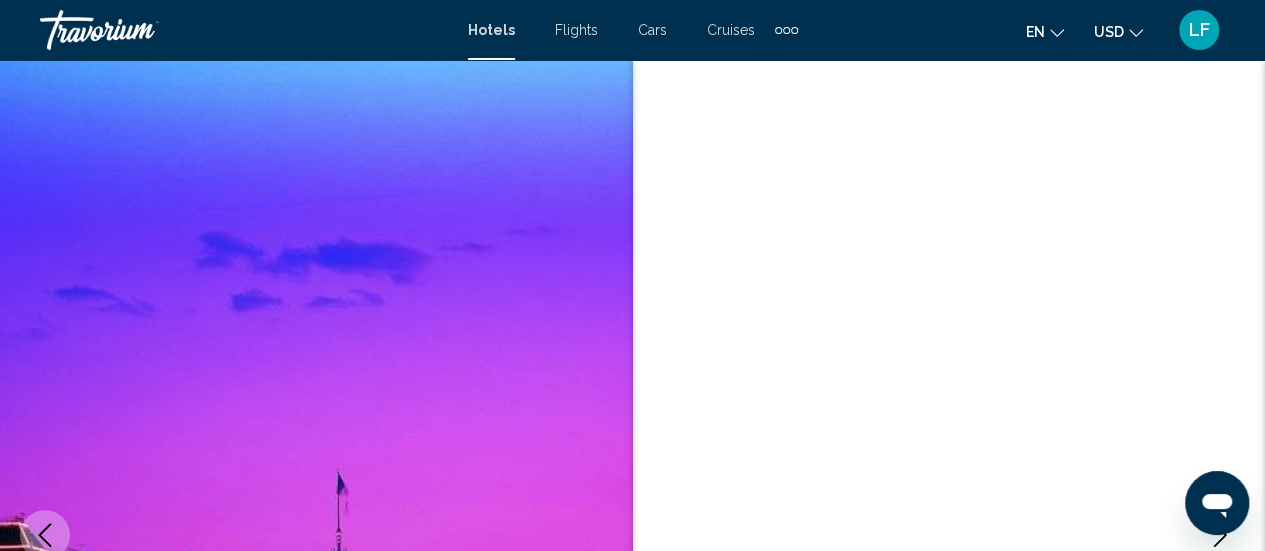 click on "Cars" at bounding box center (652, 30) 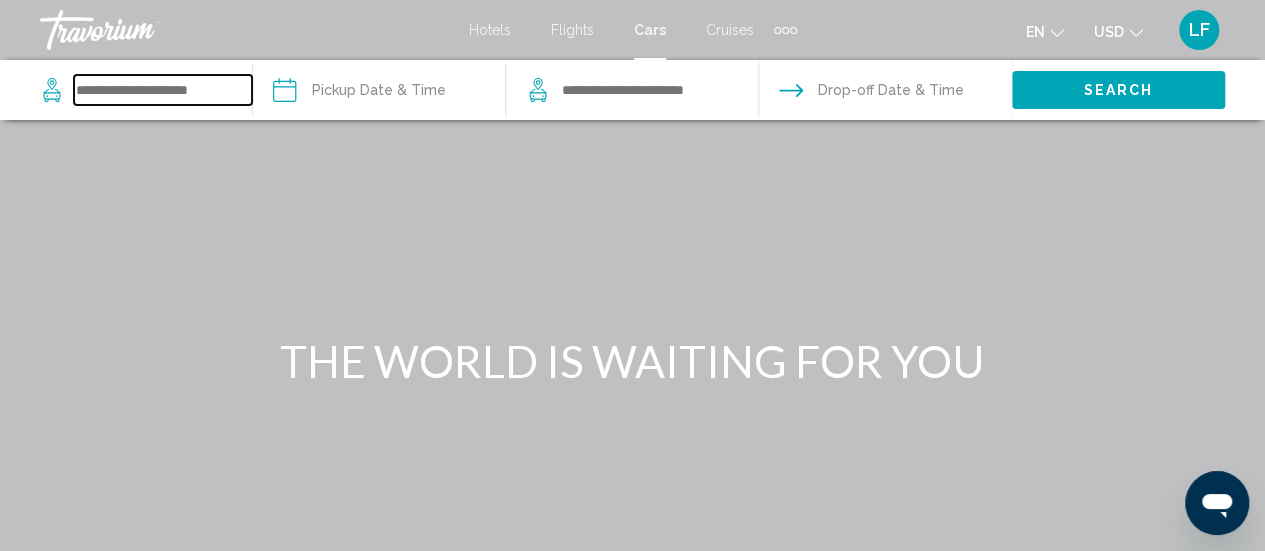 click at bounding box center (163, 90) 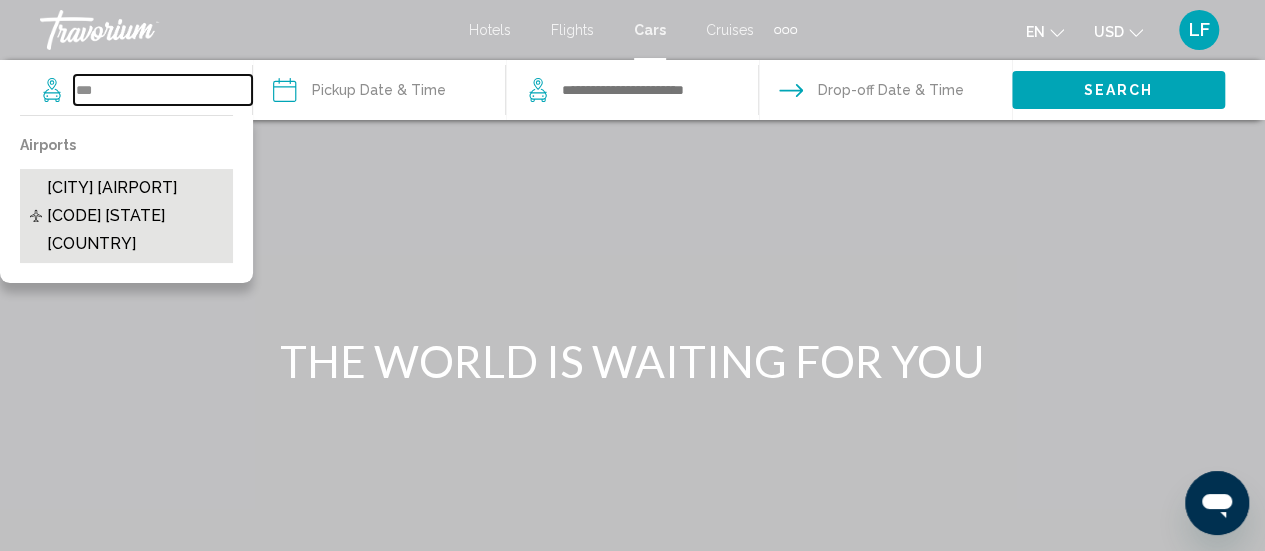type on "***" 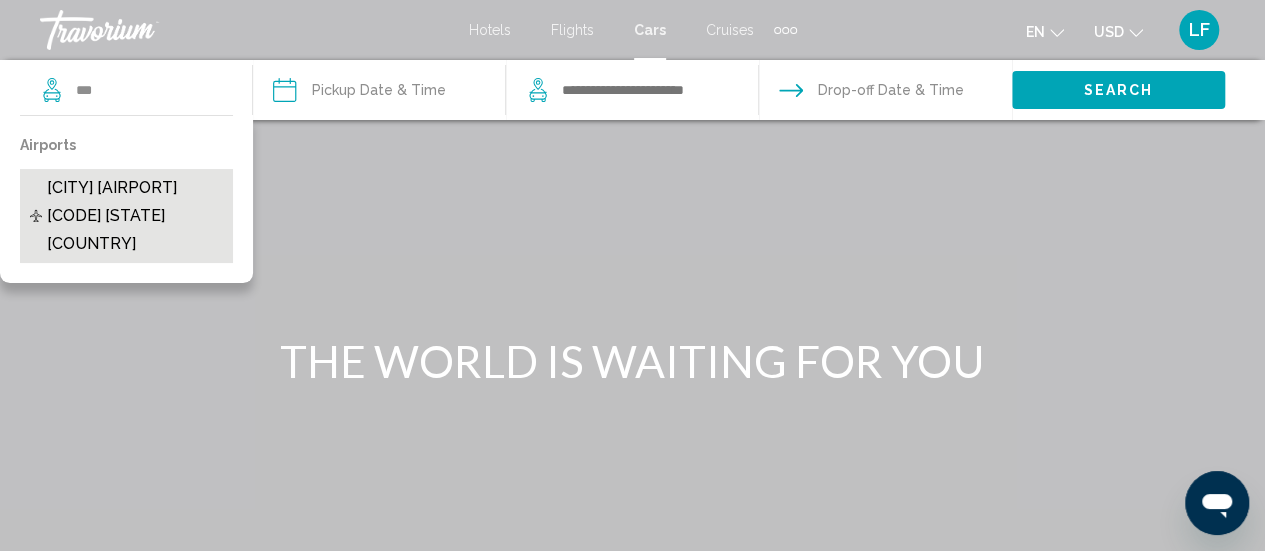 click on "[CITY] [AIRPORT] [CODE] [STATE] [COUNTRY]" at bounding box center (135, 216) 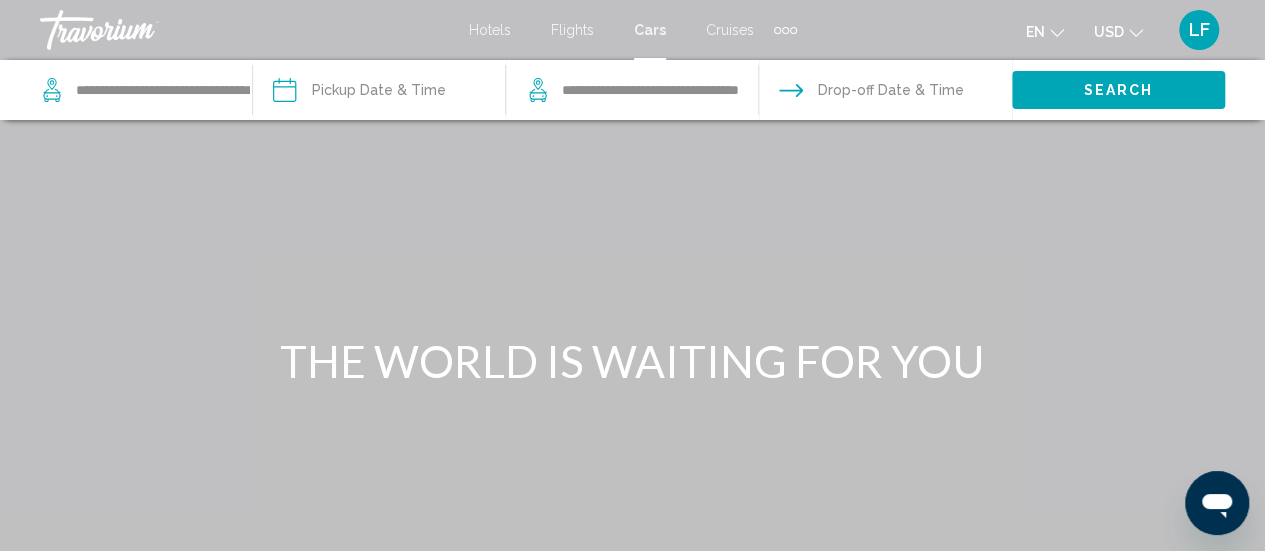 click at bounding box center [378, 93] 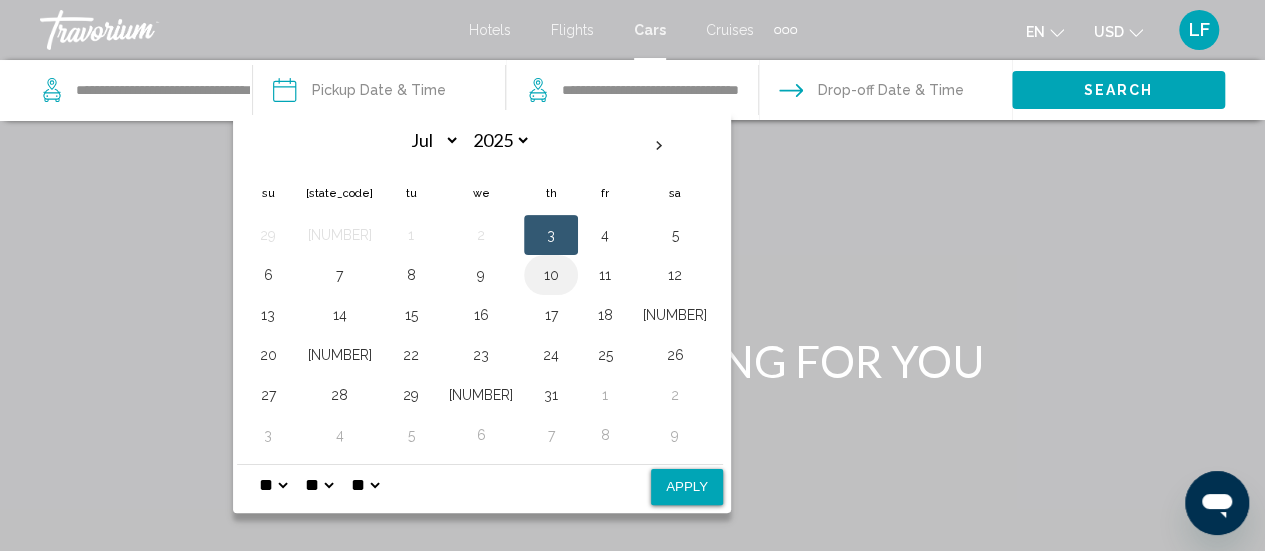 click on "10" at bounding box center [551, 275] 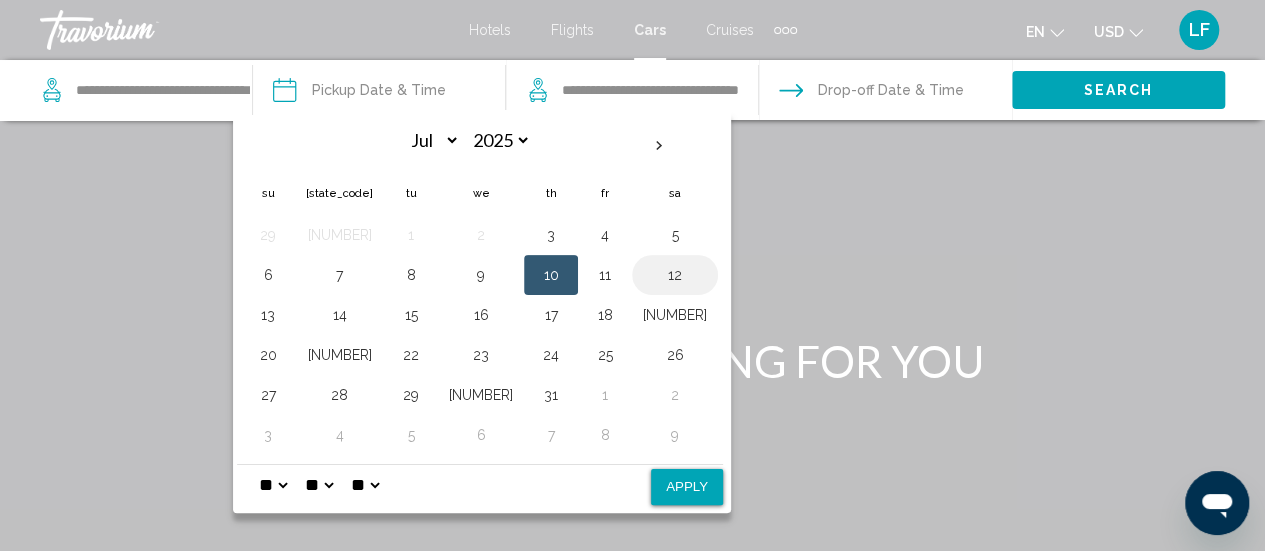click on "12" at bounding box center (675, 275) 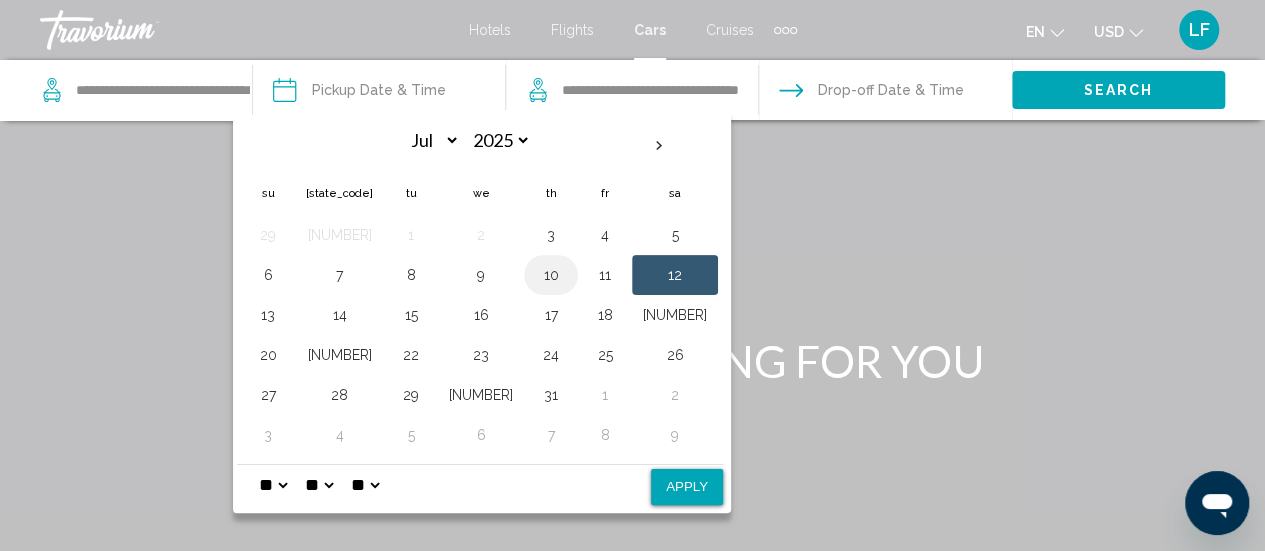 click on "10" at bounding box center (551, 275) 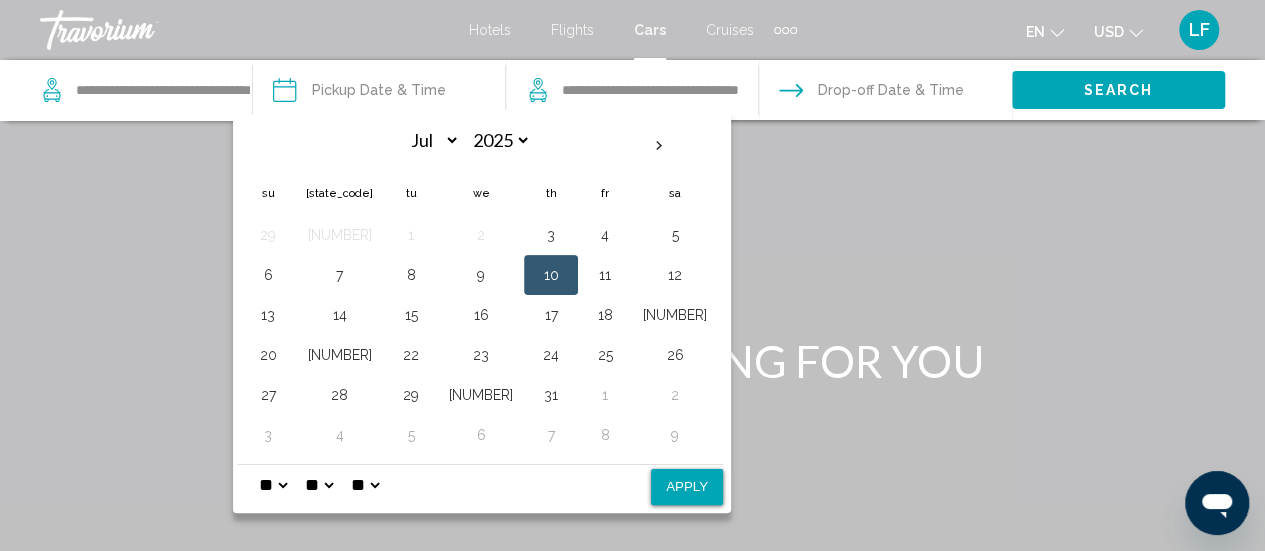 click on "** **" at bounding box center [365, 485] 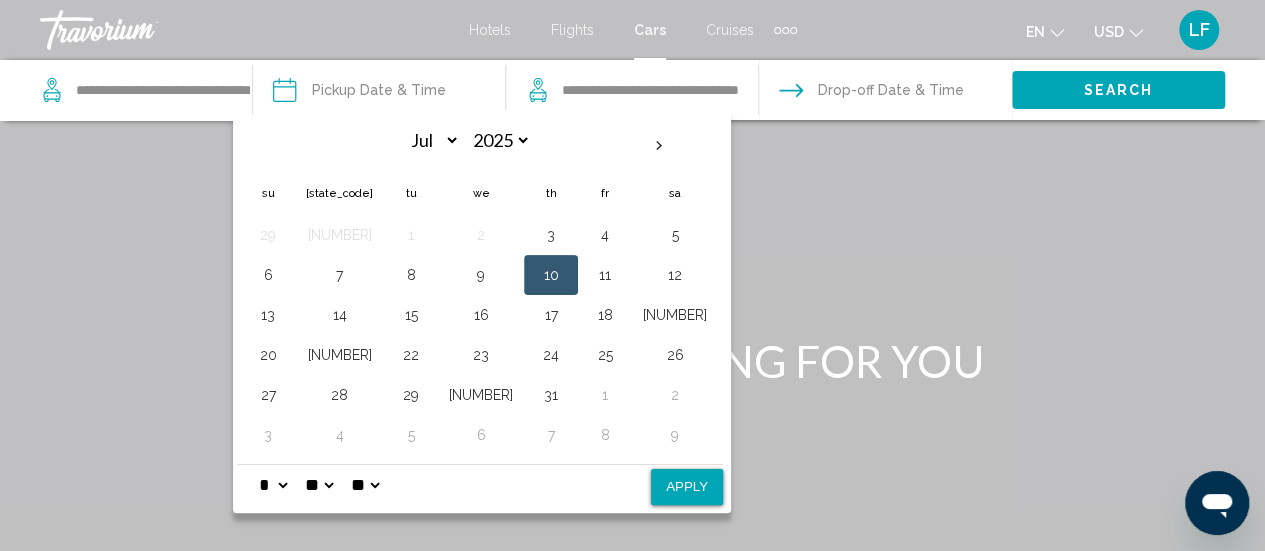 click on "* * * * * * * * * ** ** **" at bounding box center (273, 485) 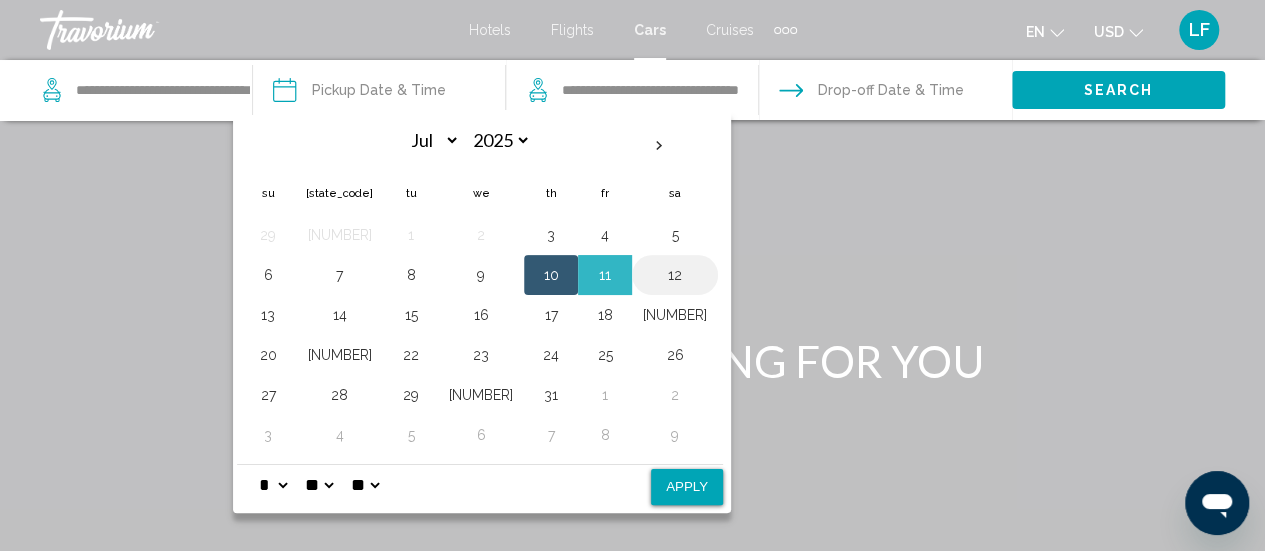 click on "12" at bounding box center [675, 275] 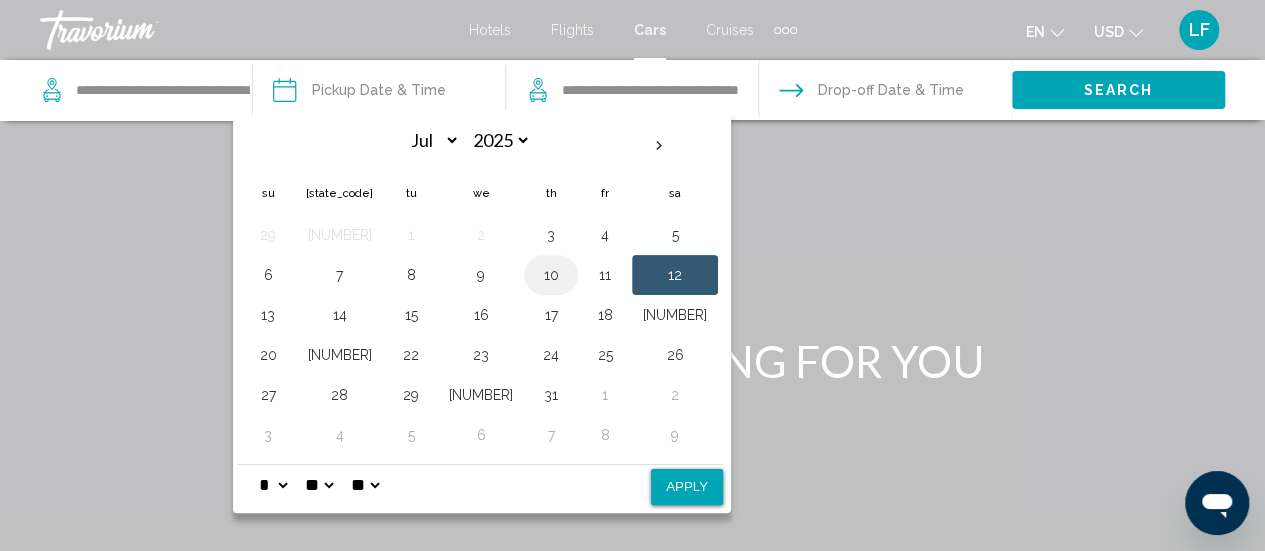 click on "10" at bounding box center [551, 275] 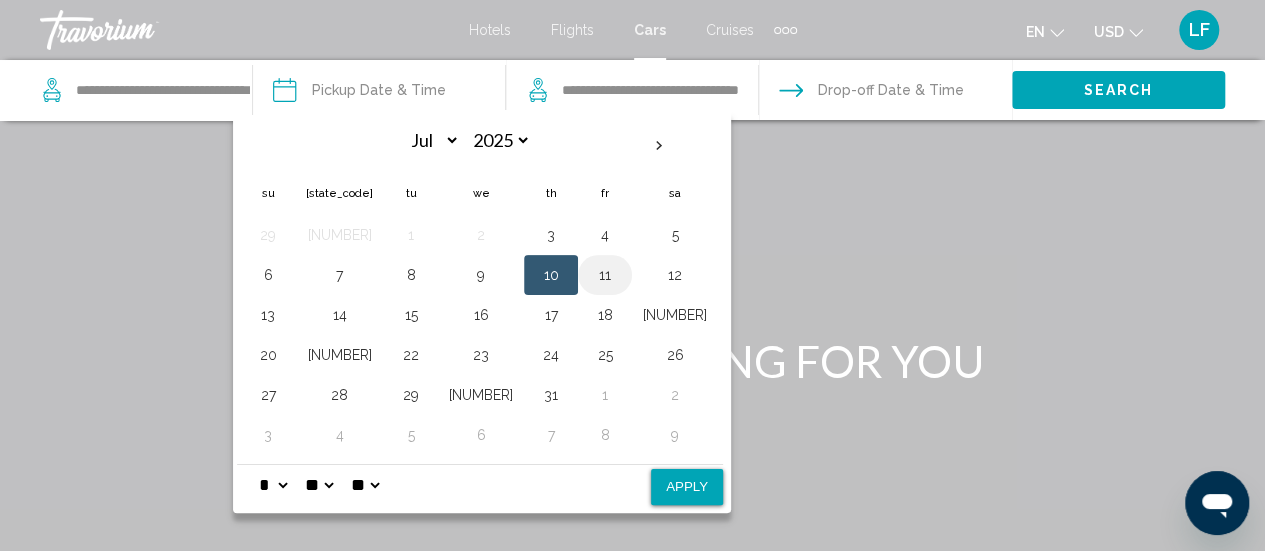 click on "11" at bounding box center [605, 235] 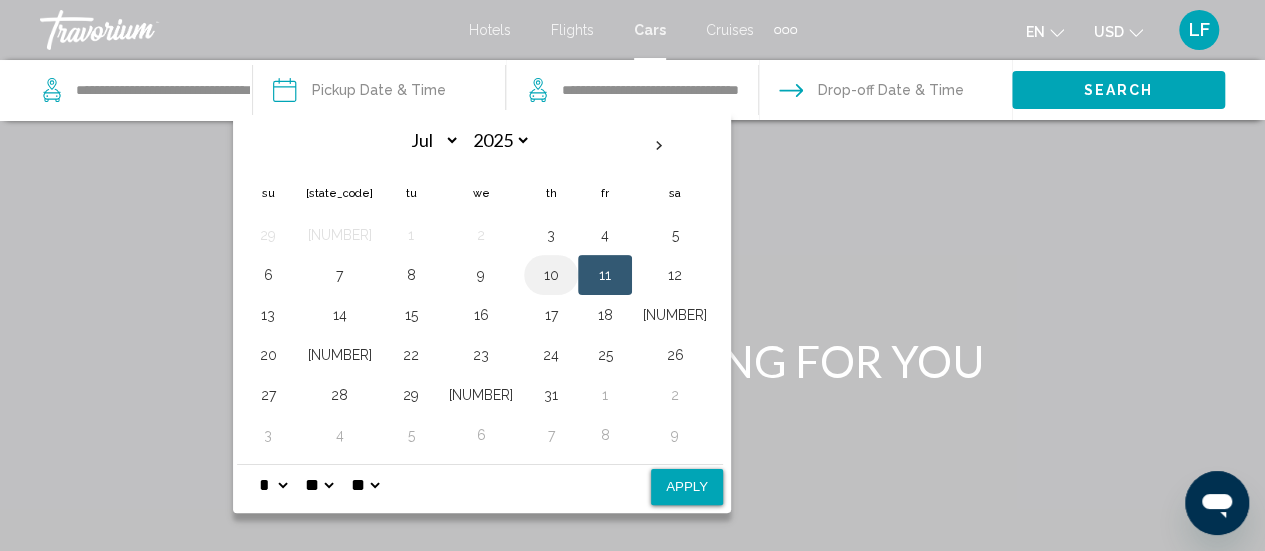 click on "10" at bounding box center [551, 275] 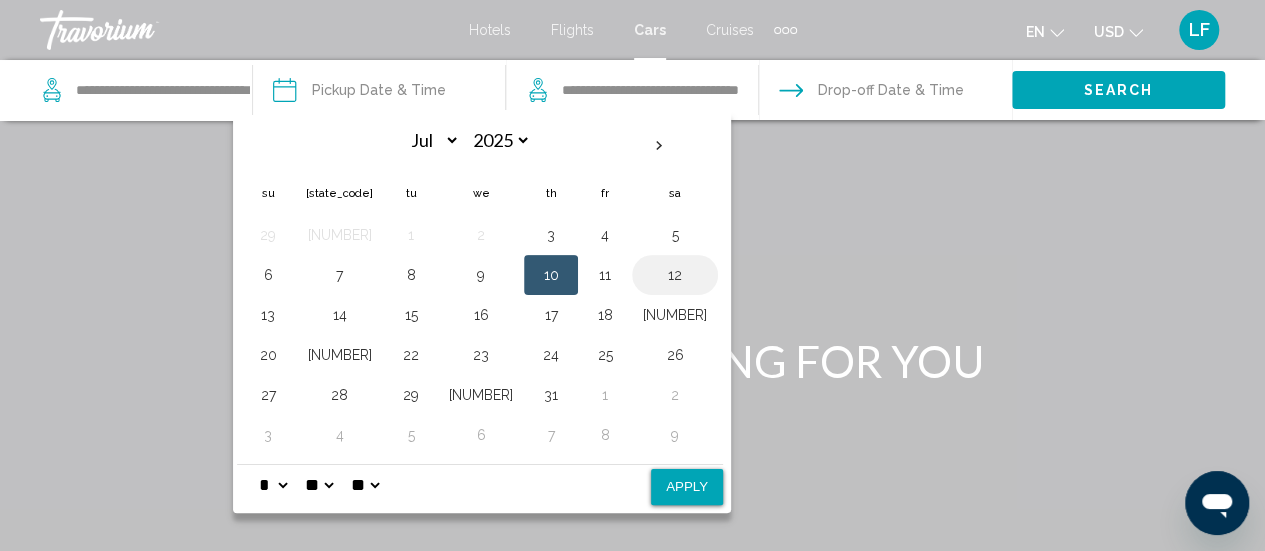 click on "12" at bounding box center [675, 275] 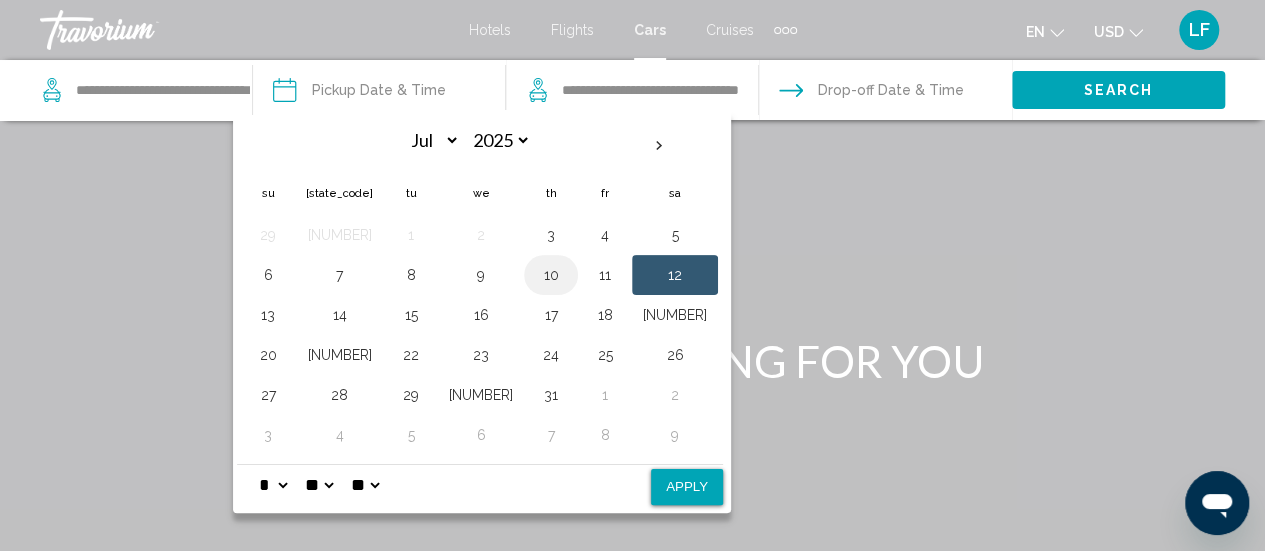 click on "10" at bounding box center (551, 275) 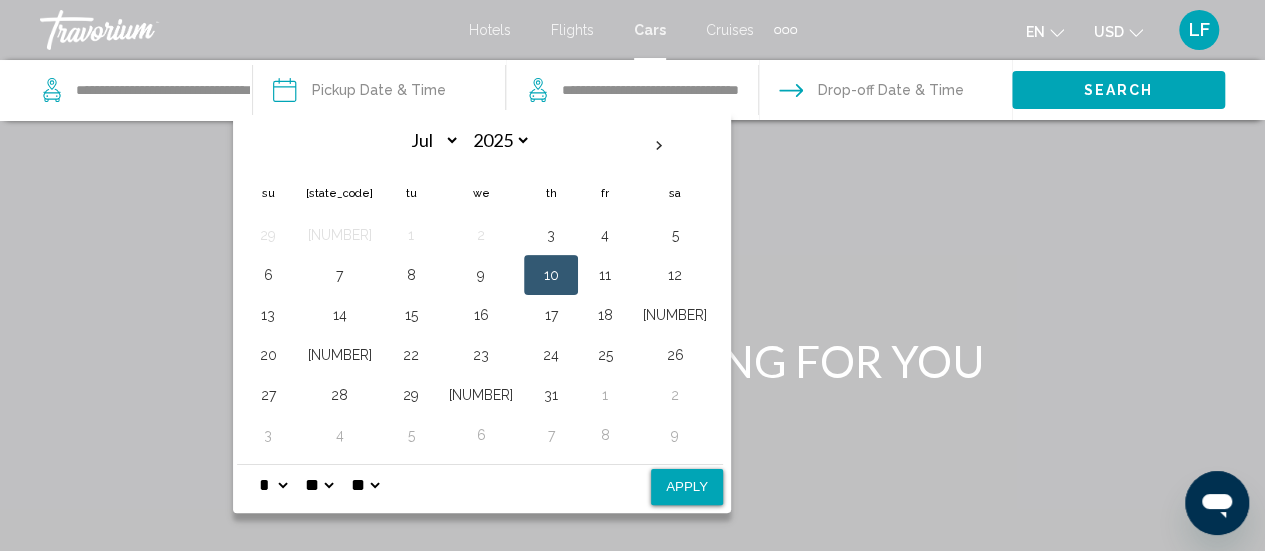 click on "Apply" at bounding box center [687, 487] 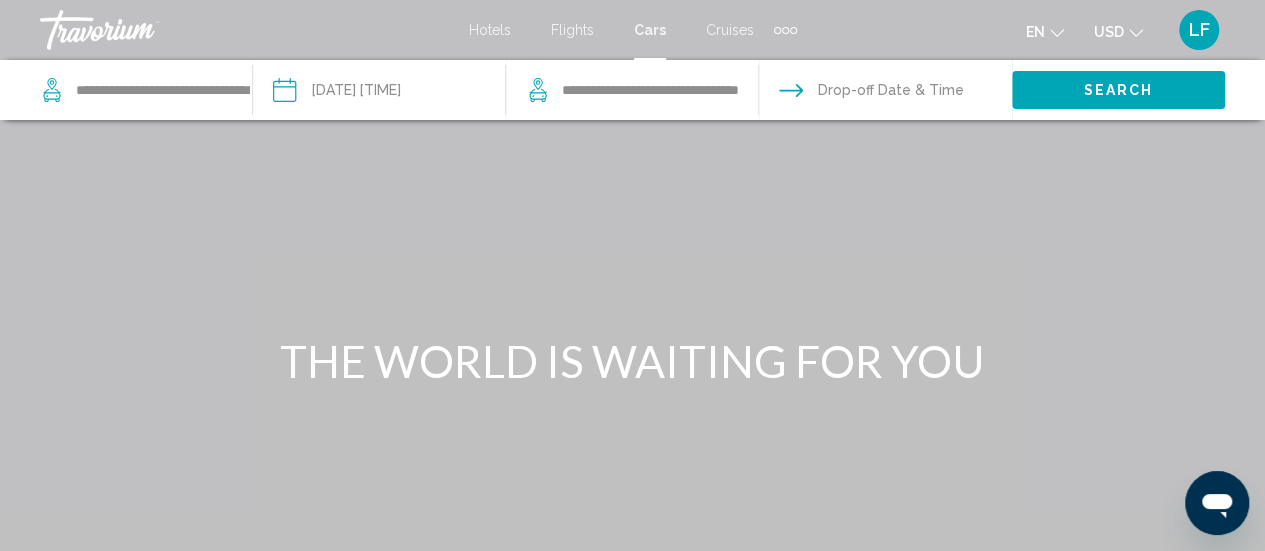 click at bounding box center (884, 93) 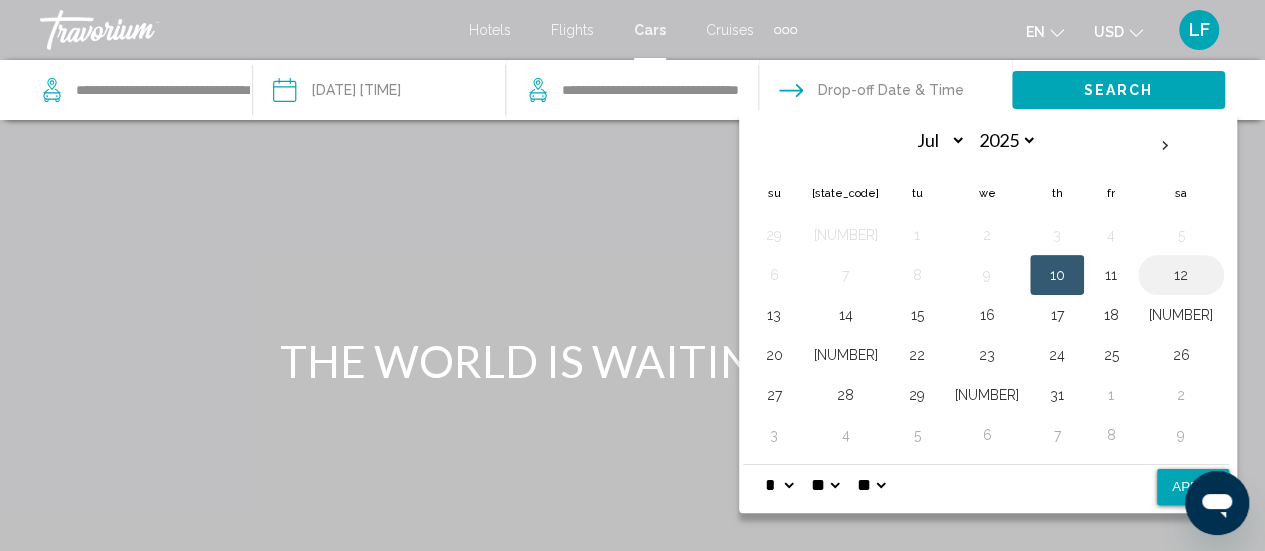 click on "12" at bounding box center [1181, 275] 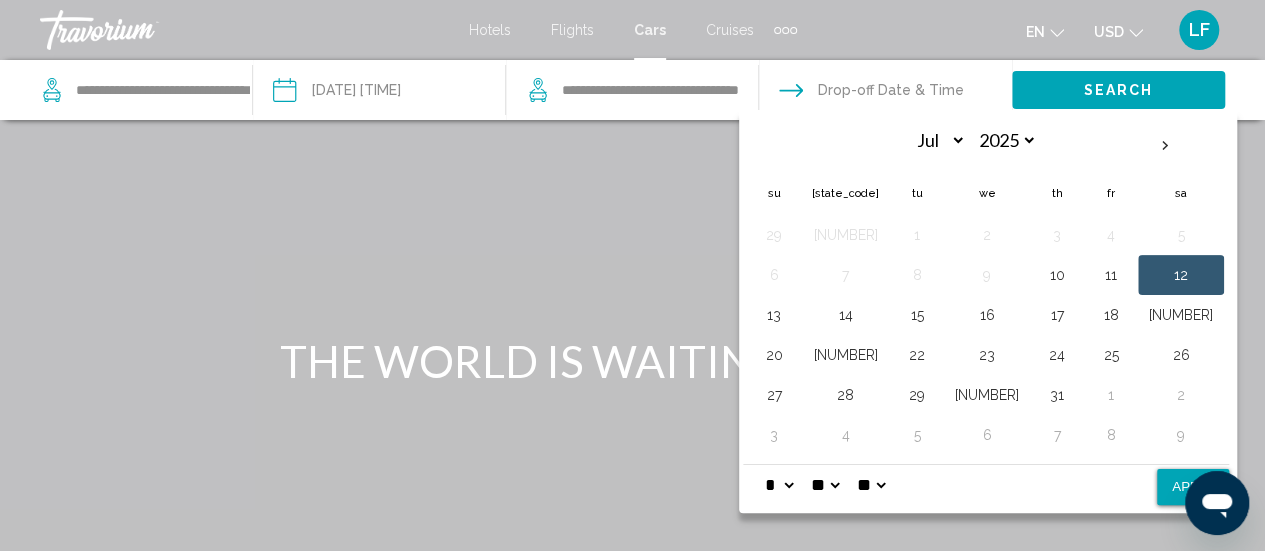 click on "Apply" at bounding box center [1193, 487] 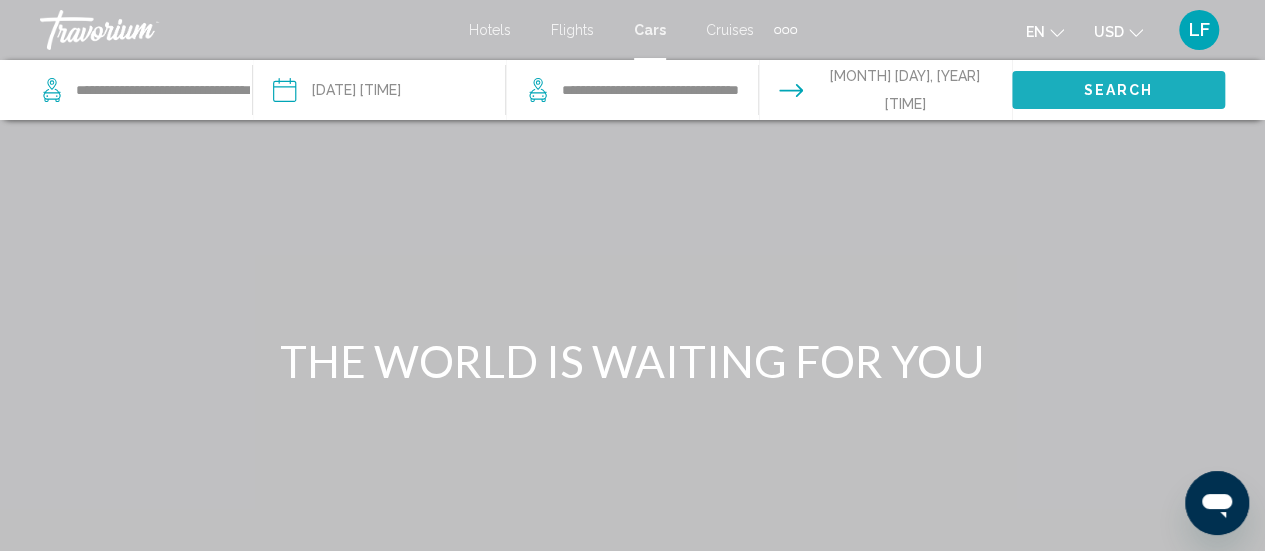 click on "Search" at bounding box center [1118, 89] 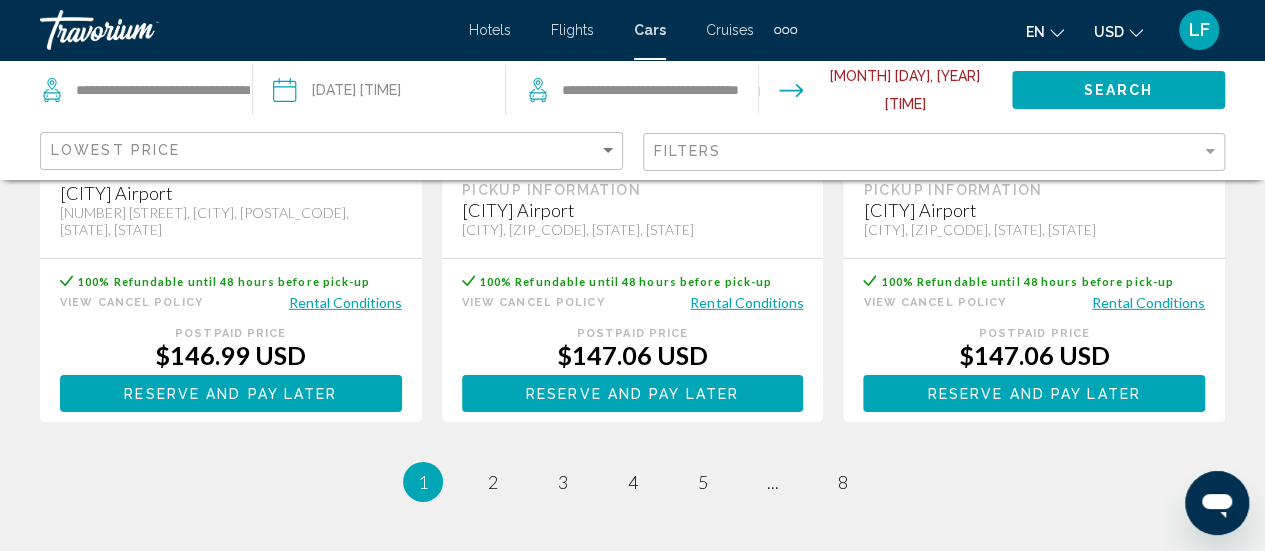 scroll, scrollTop: 2999, scrollLeft: 0, axis: vertical 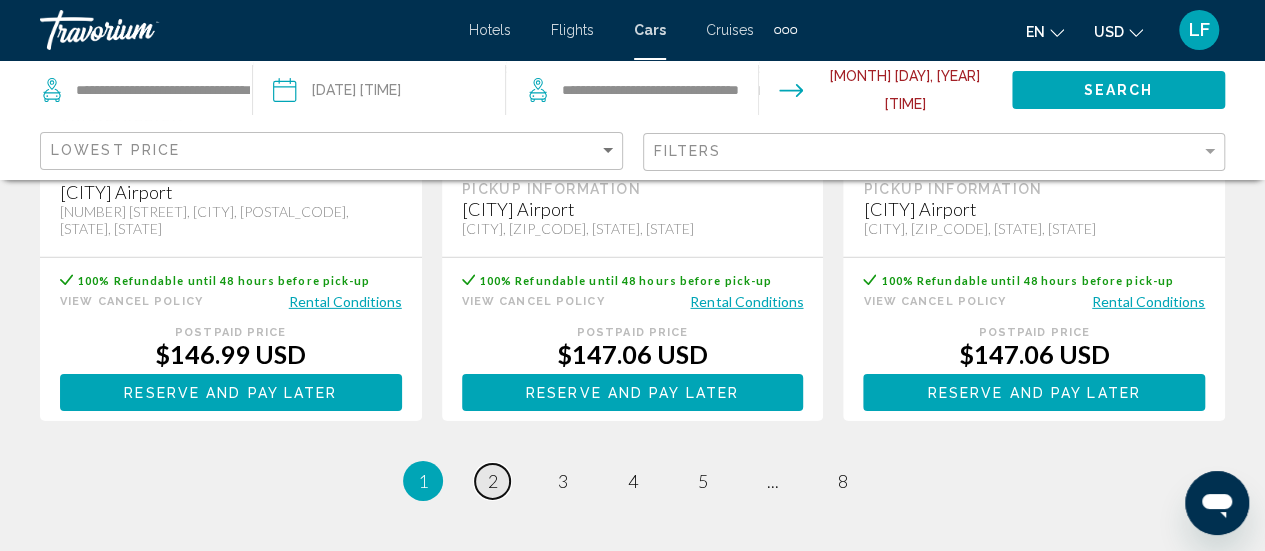 click on "2" at bounding box center (493, 481) 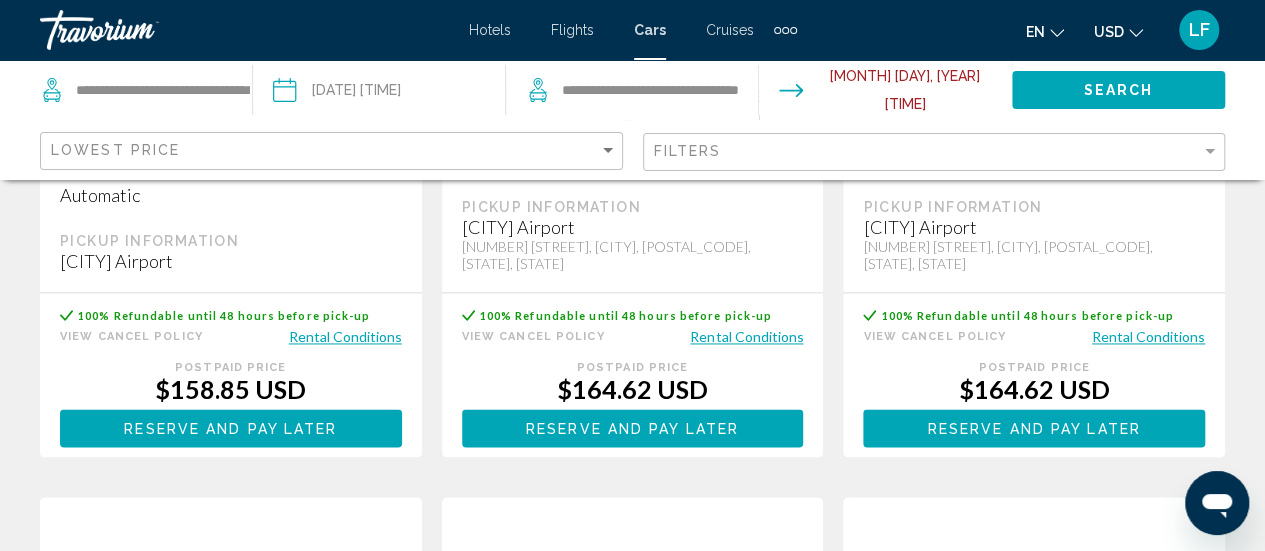 scroll, scrollTop: 1366, scrollLeft: 0, axis: vertical 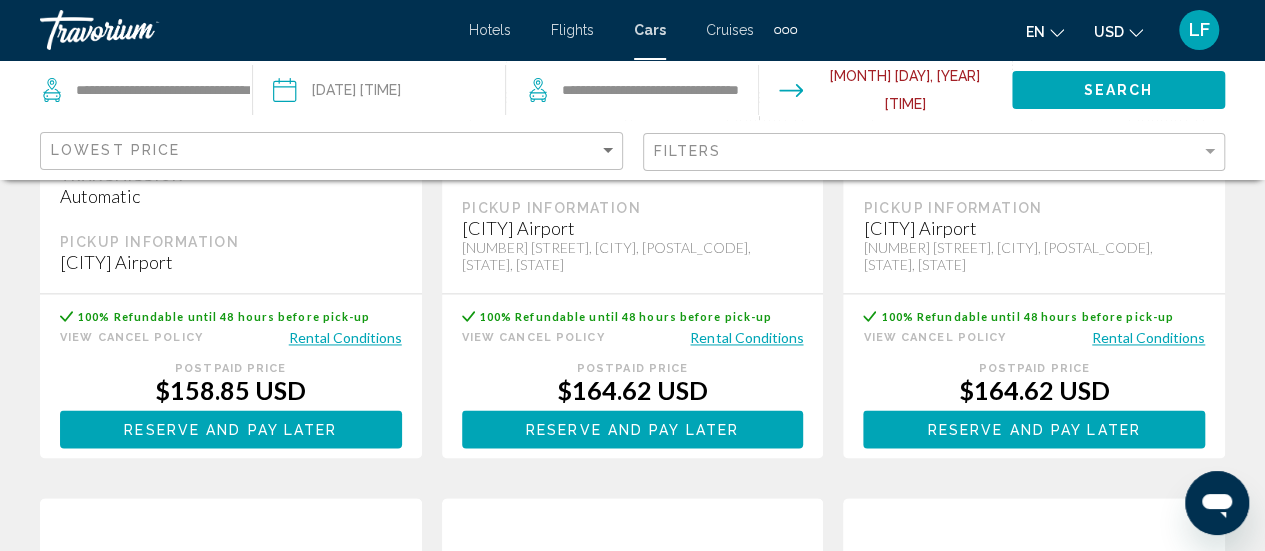 click on "Save NaN% Fullsize Toyota Camry or similar Passengers 5 Bags 4 Mileage Unlimited Transmission Automatic Pickup Information Kansas City Airport 575 London Drive, Kansas City, 64153-1106, MO Retail Price $0.00 USD You save 100% Refundable until 48 hours before pick-up View Cancel Policy Rental Conditions Prepaid Price Postpaid Price $147.39 USD when redeeming 0 Points Reserve and pay now Reserve and pay later You earn 0 Points Save NaN% Intermediate Toyota Corolla or similar Passengers 5 Bags 3 Mileage Unlimited Transmission Automatic Pickup Information Kansas City Airport Retail Price $0.00 USD You save 100% Refundable until 48 hours before pick-up View Cancel Policy Rental Conditions Prepaid Price Postpaid Price $148.62 USD when redeeming 0 Points Reserve and pay now Reserve and pay later You earn 0 Points Save NaN% Fullsize Chevrolet Malibu or similar Passengers 5 Bags 4 Mileage Unlimited Transmission Automatic Pickup Information" at bounding box center (632, 506) 